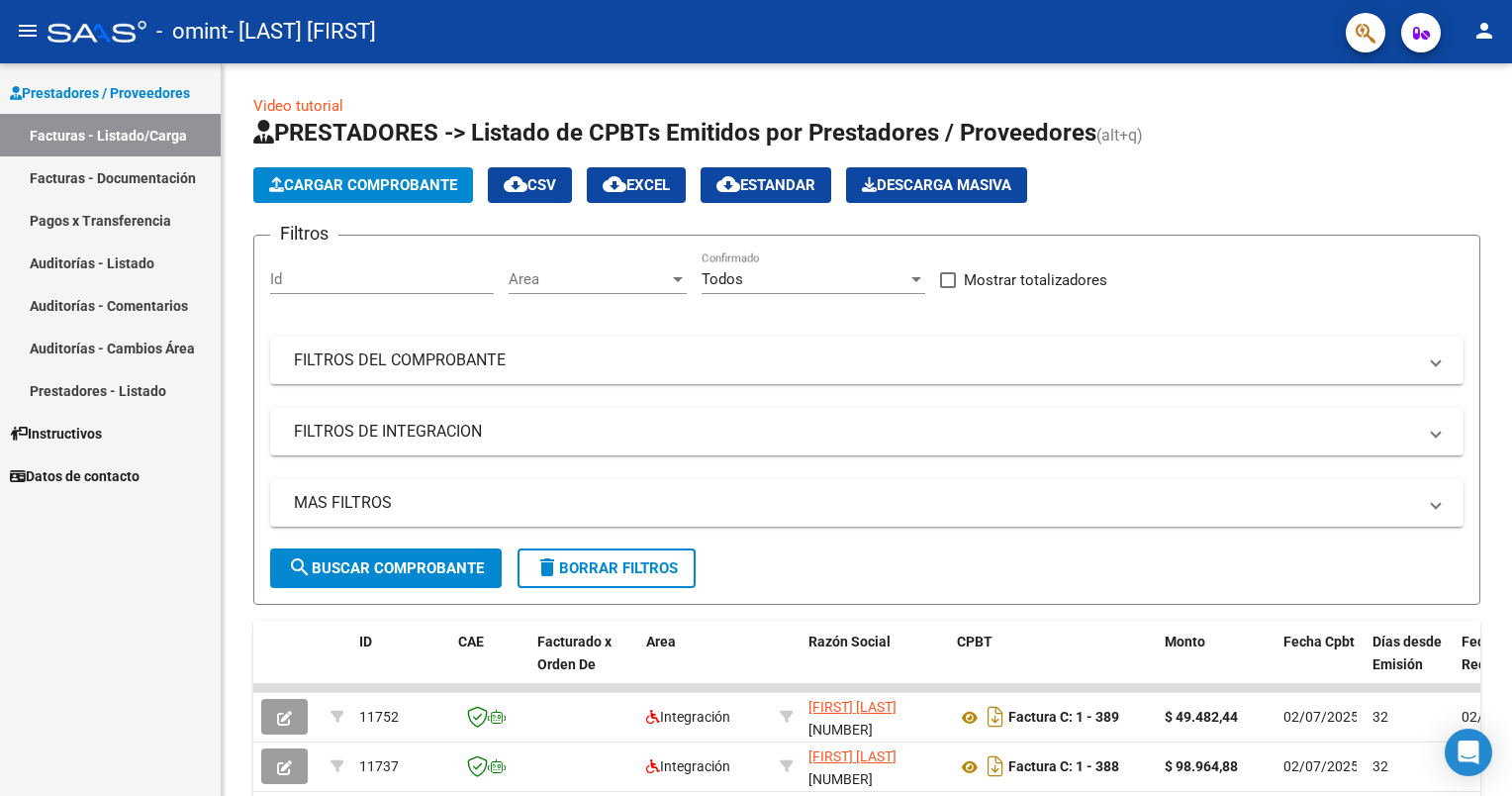 scroll, scrollTop: 0, scrollLeft: 0, axis: both 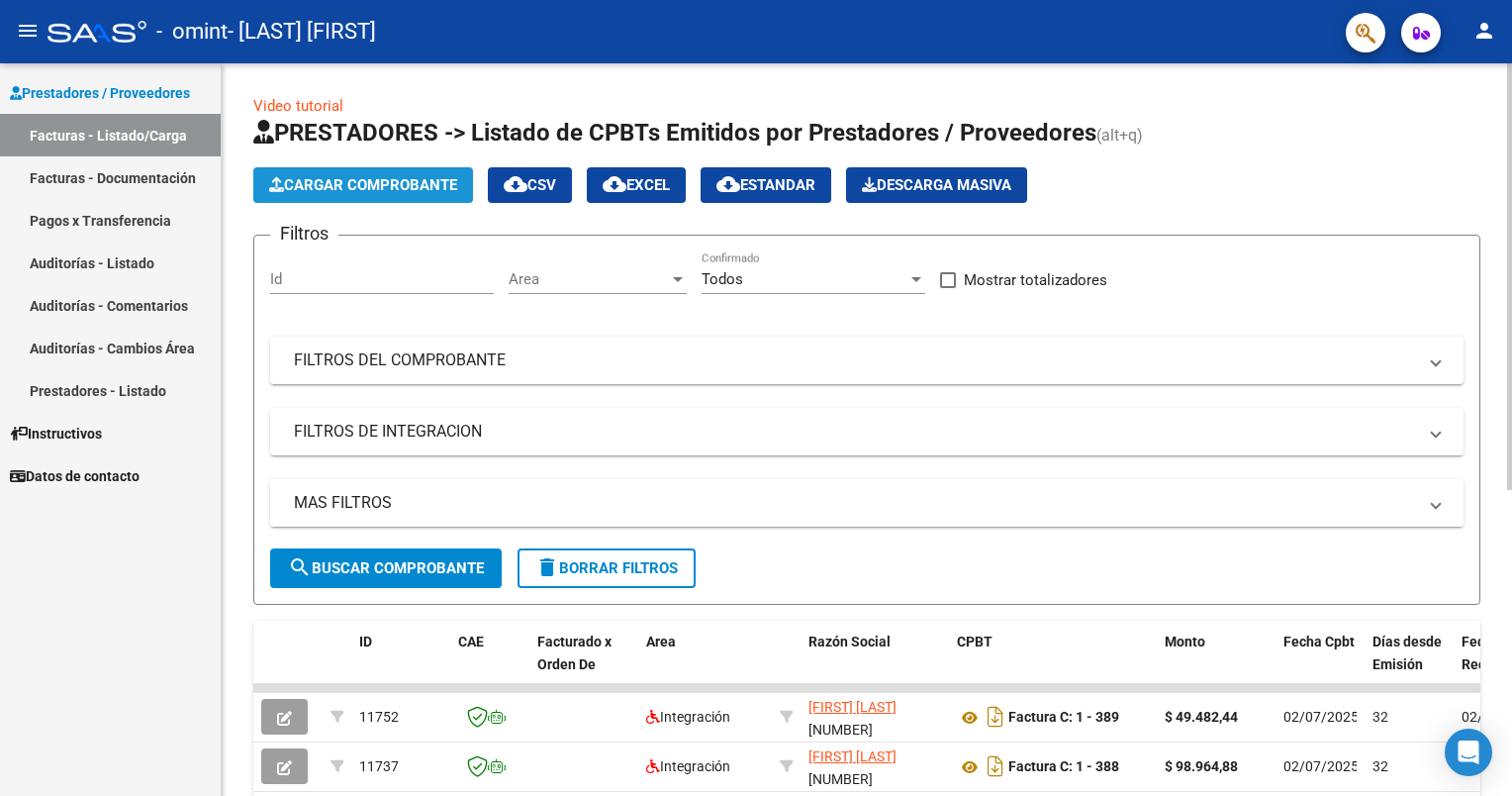 click on "Cargar Comprobante" 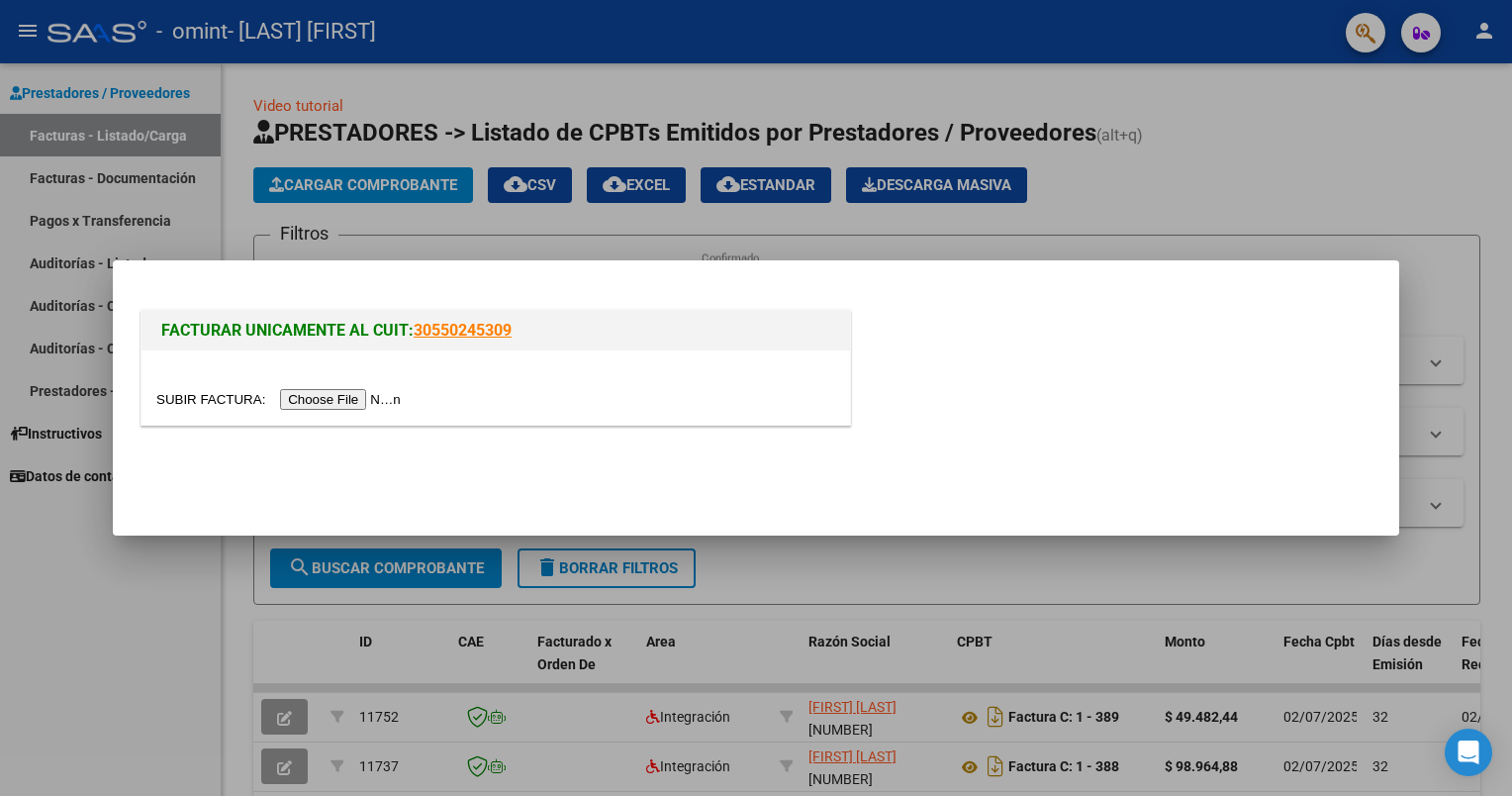 click at bounding box center [281, 399] 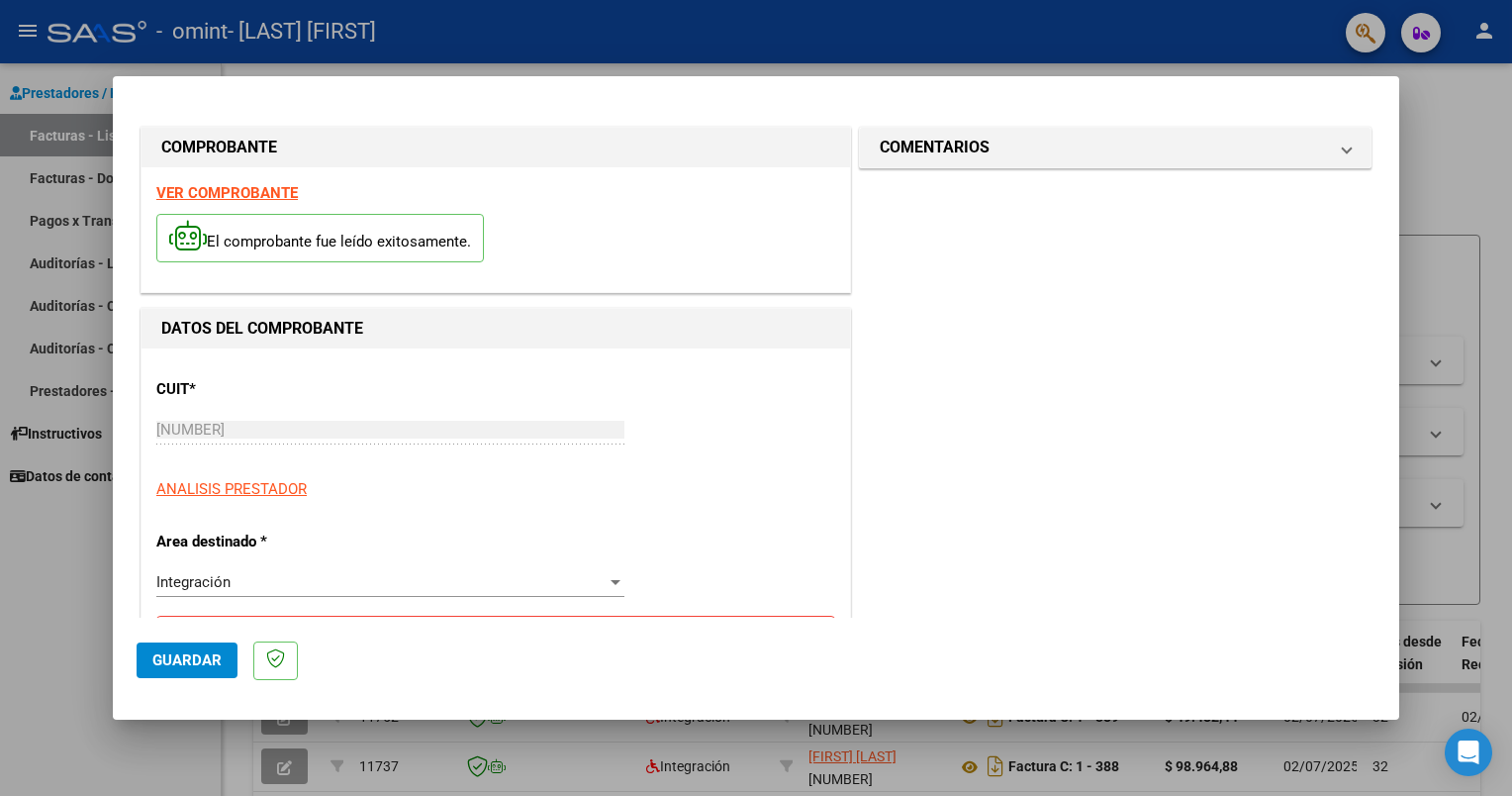 scroll, scrollTop: 206, scrollLeft: 0, axis: vertical 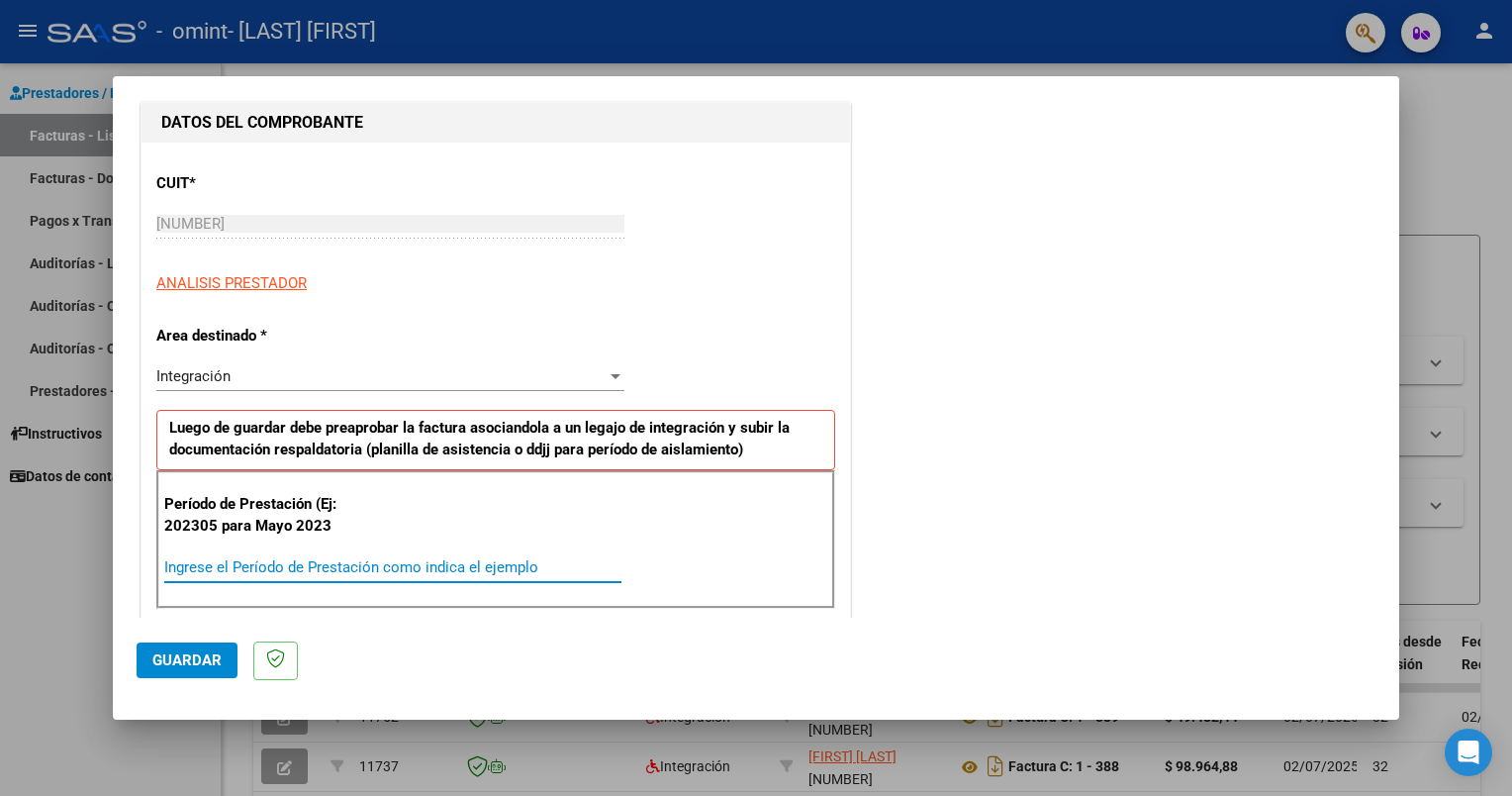 click on "Ingrese el Período de Prestación como indica el ejemplo" at bounding box center [393, 567] 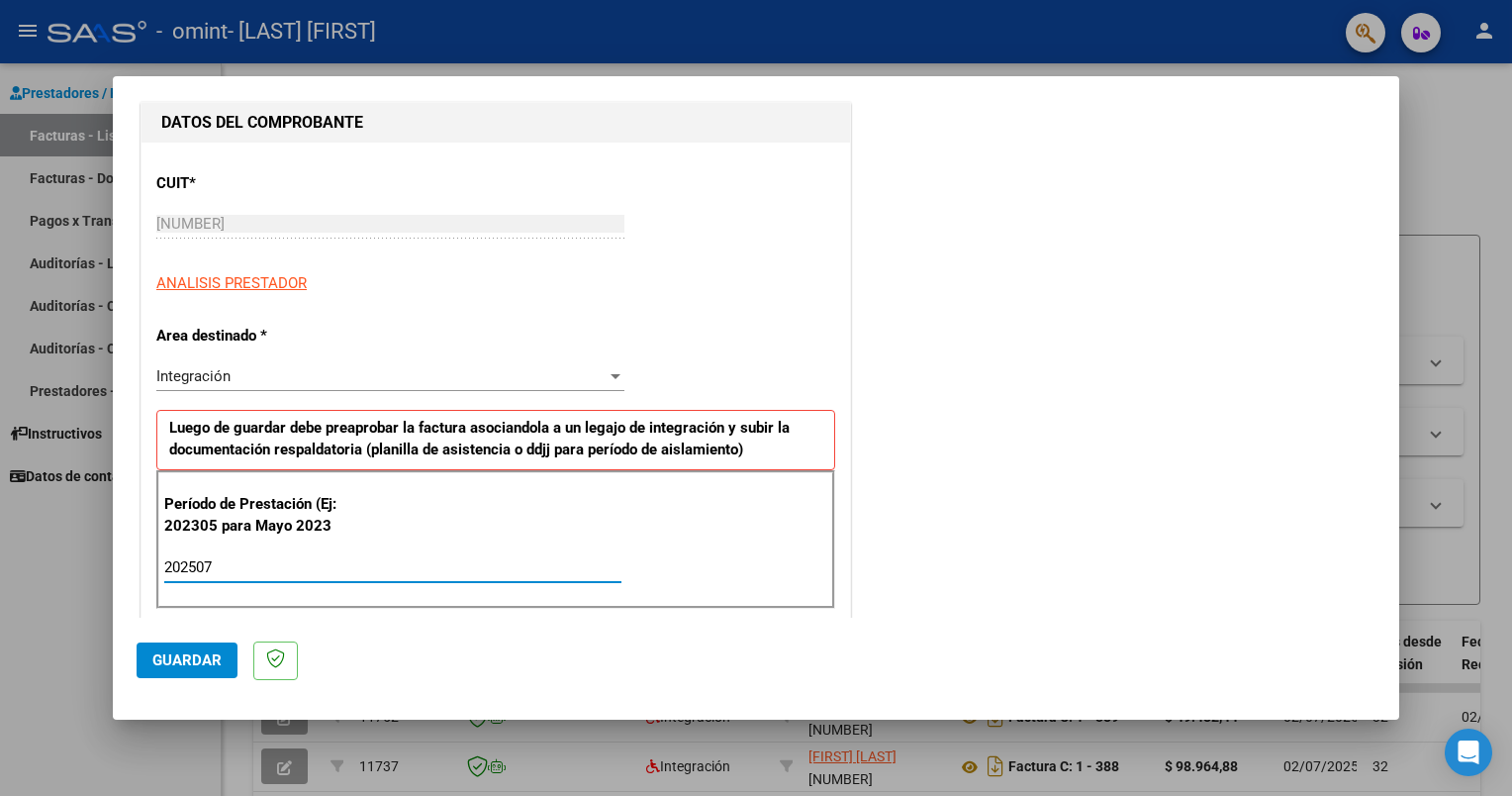 type on "202507" 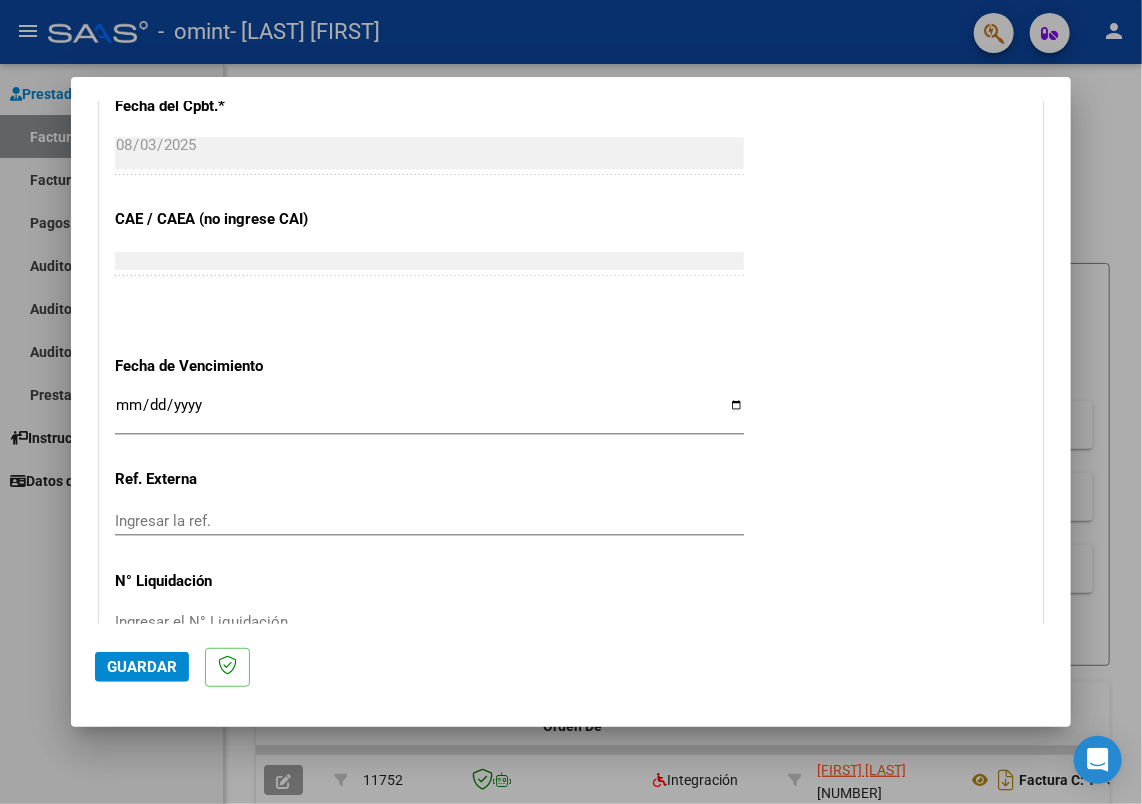 scroll, scrollTop: 1192, scrollLeft: 0, axis: vertical 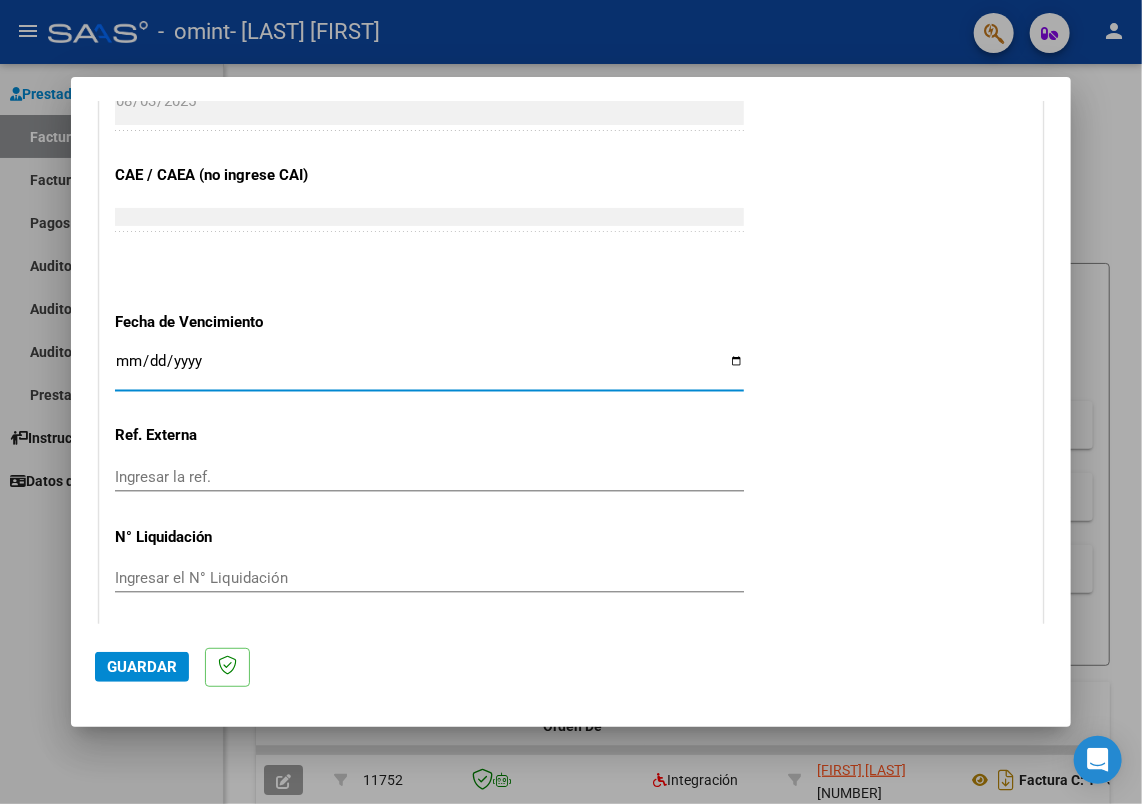 click on "Ingresar la fecha" at bounding box center (429, 369) 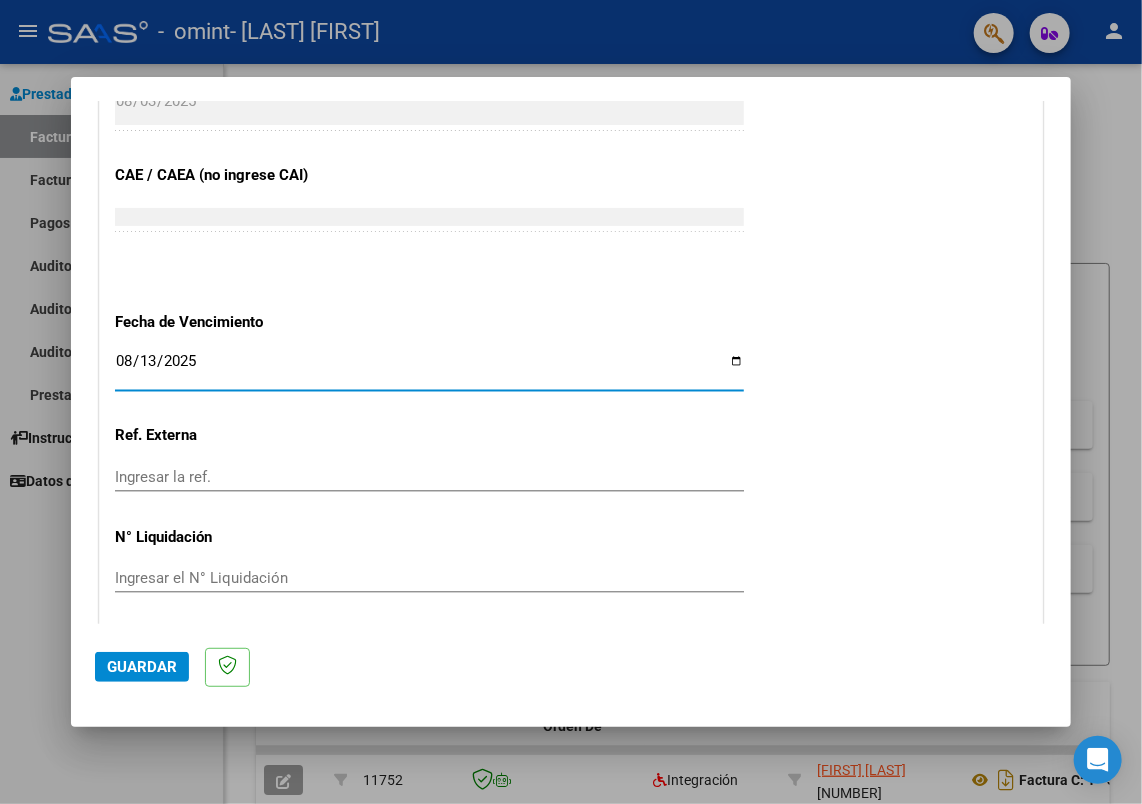 scroll, scrollTop: 1258, scrollLeft: 0, axis: vertical 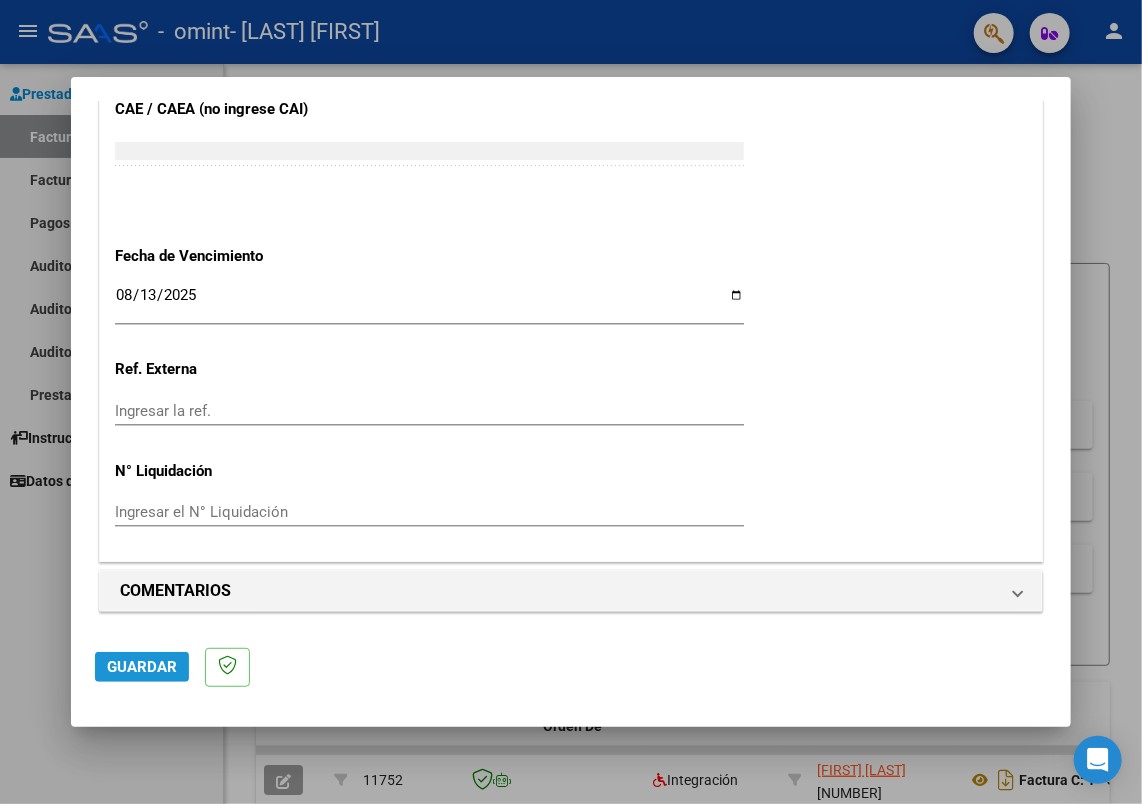 click on "Guardar" 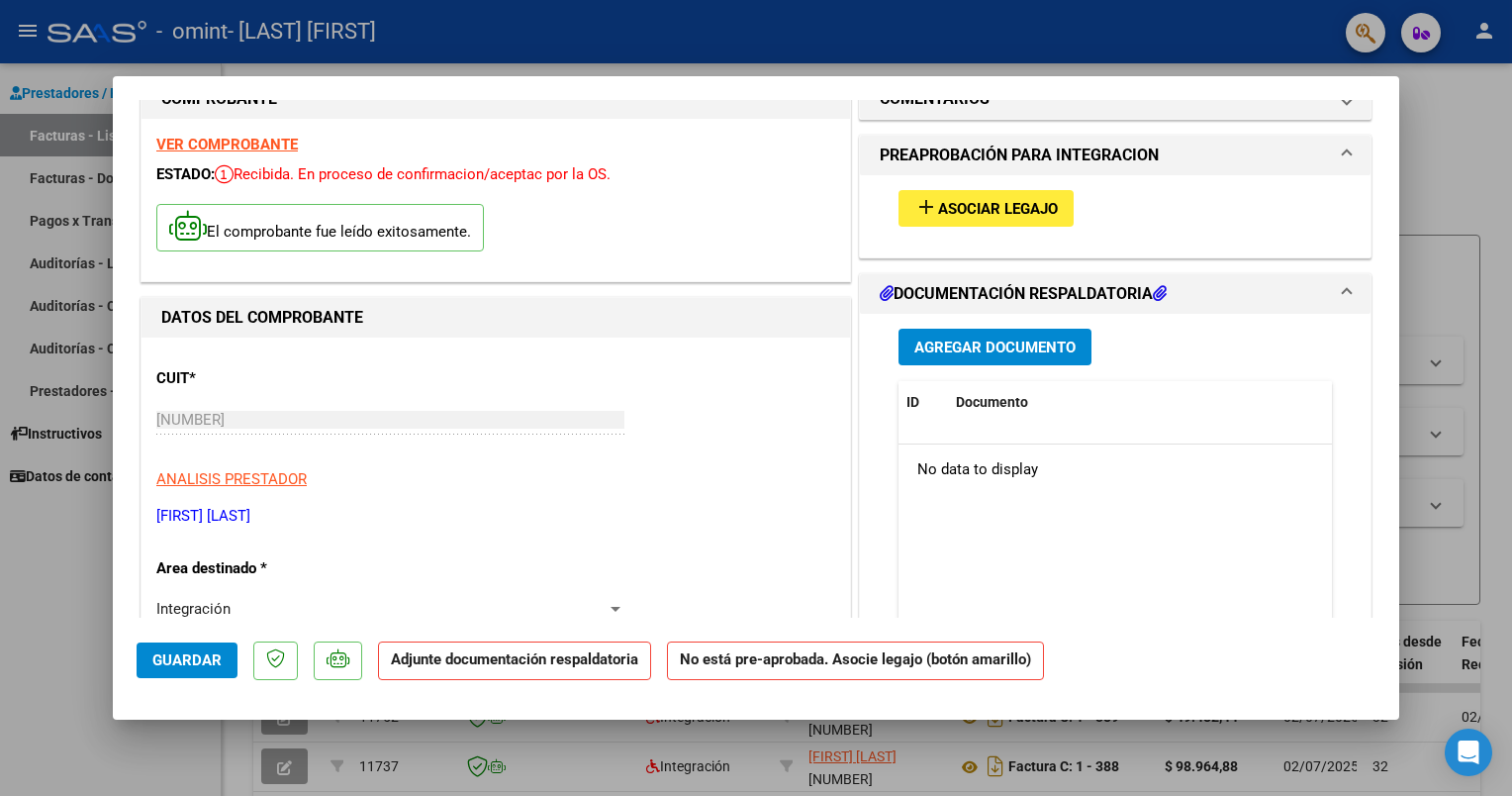 scroll, scrollTop: 0, scrollLeft: 0, axis: both 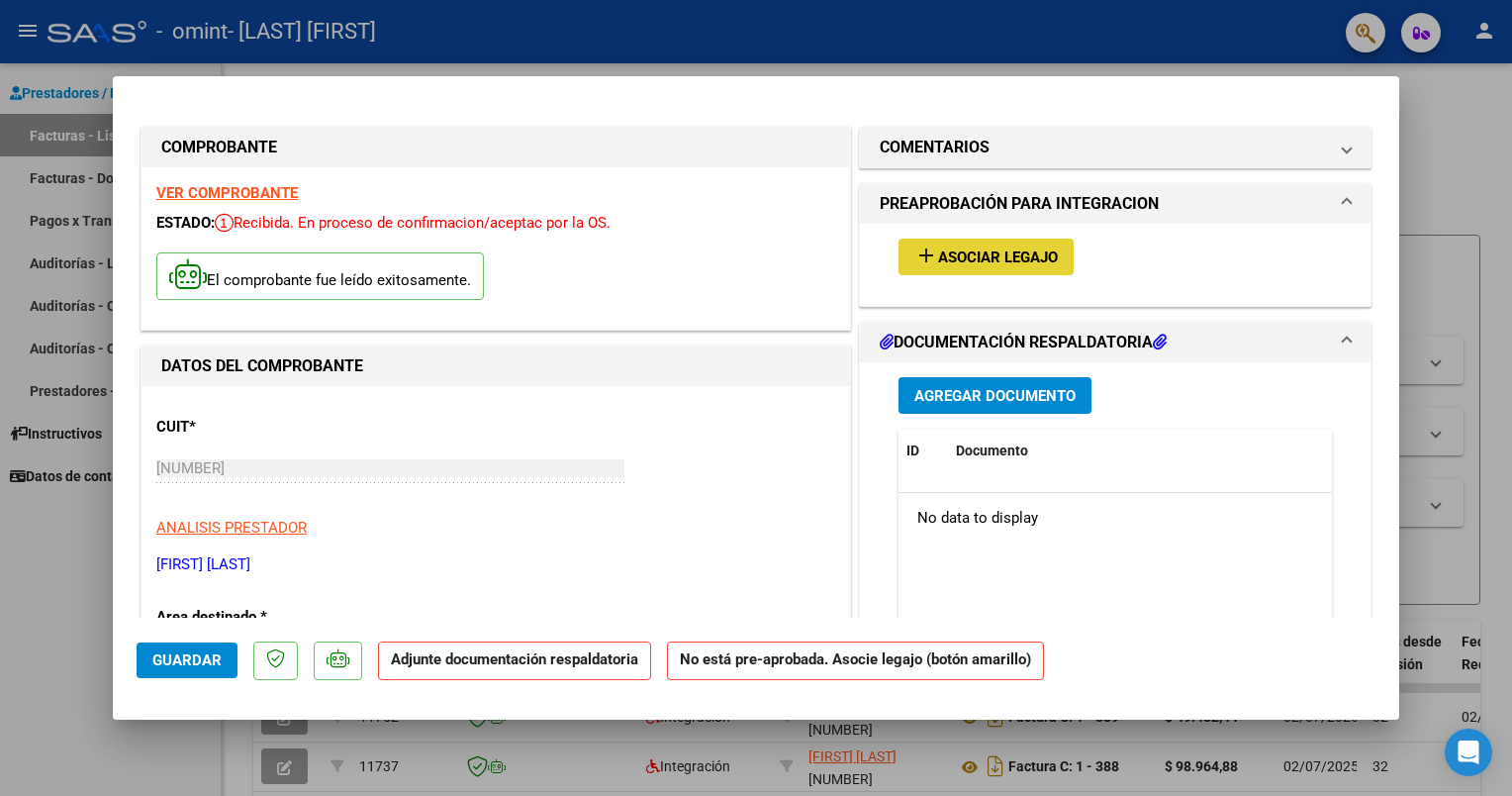 click on "add Asociar Legajo" at bounding box center [986, 256] 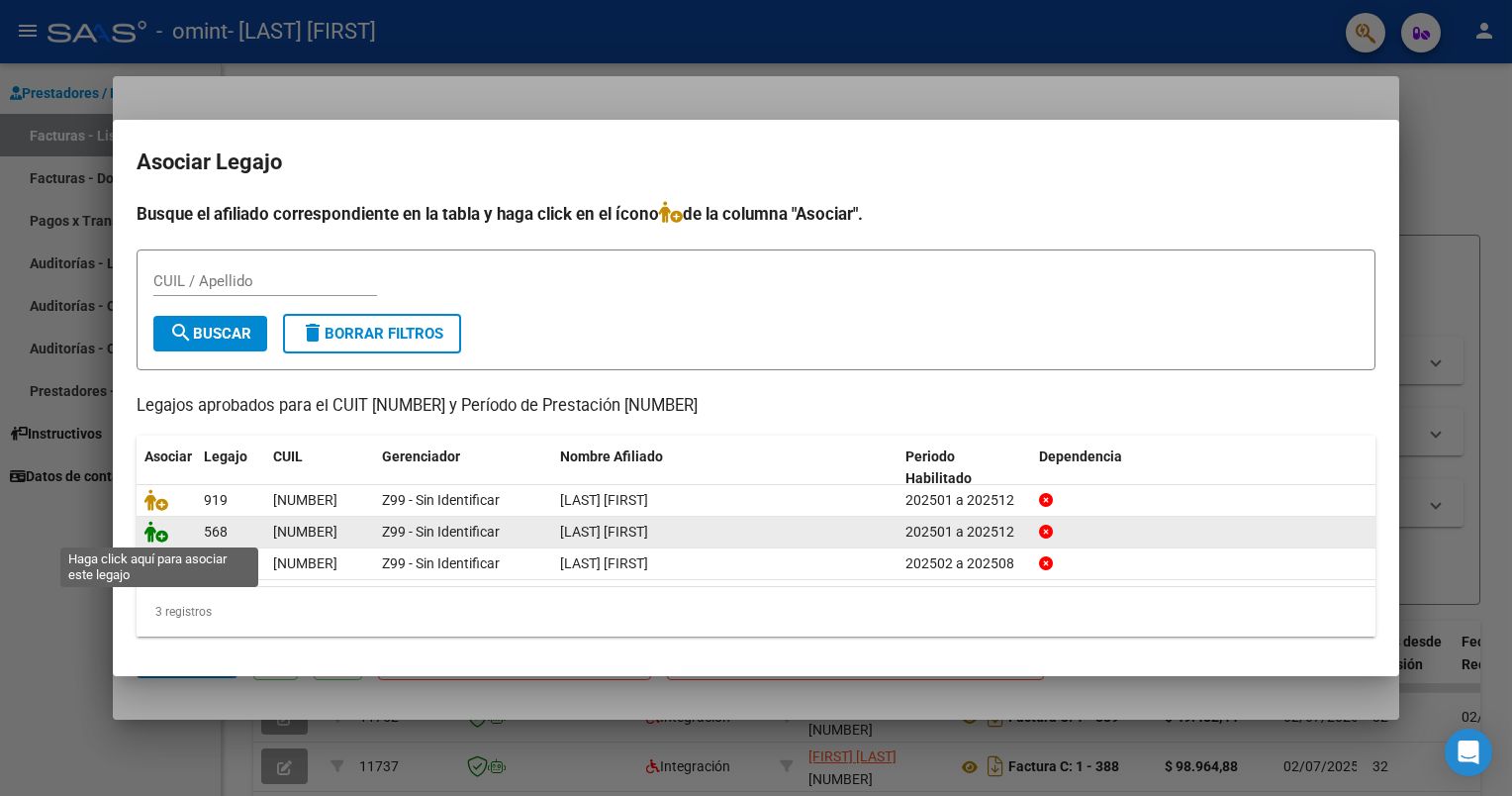 click 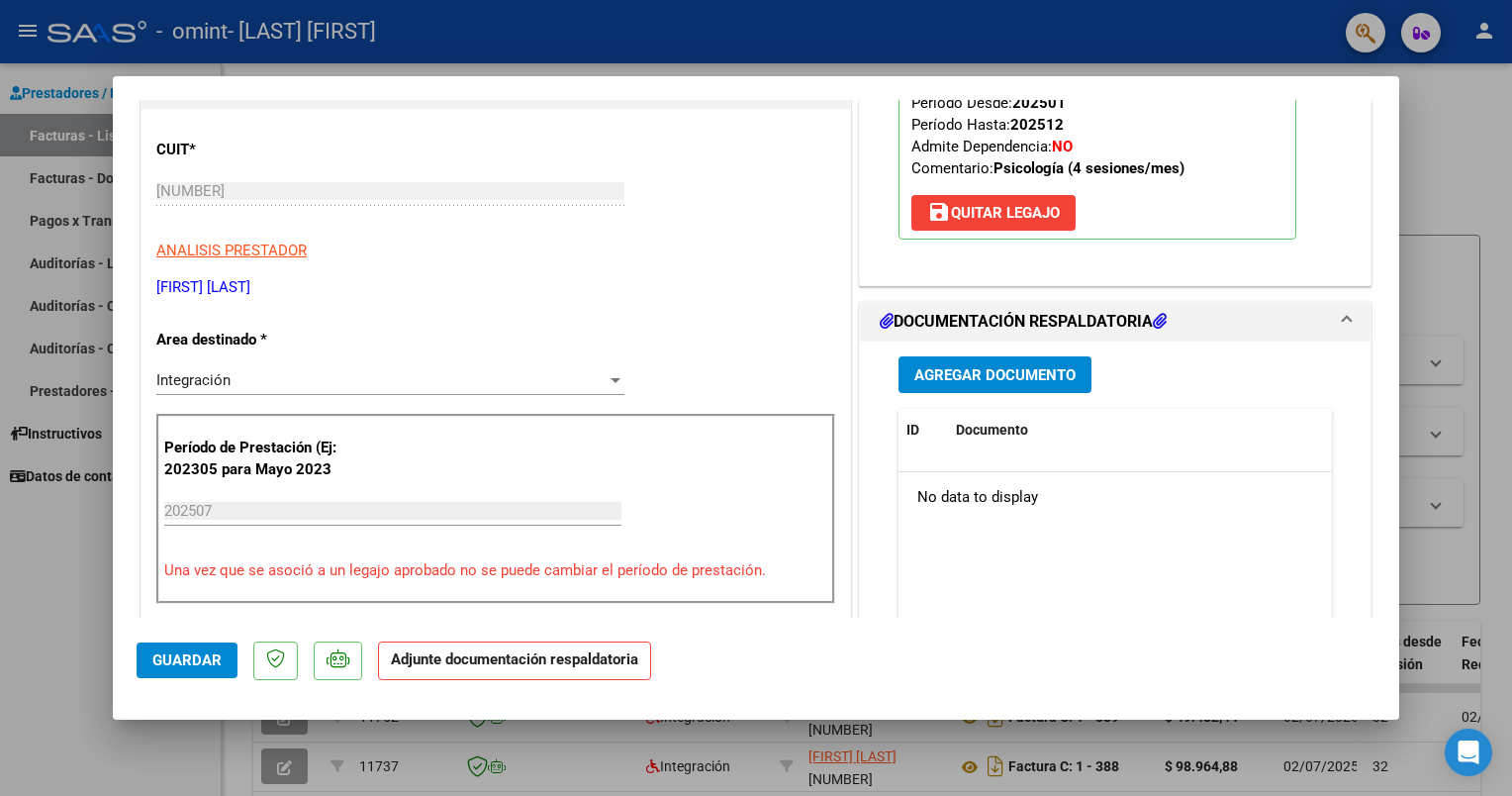 scroll, scrollTop: 284, scrollLeft: 0, axis: vertical 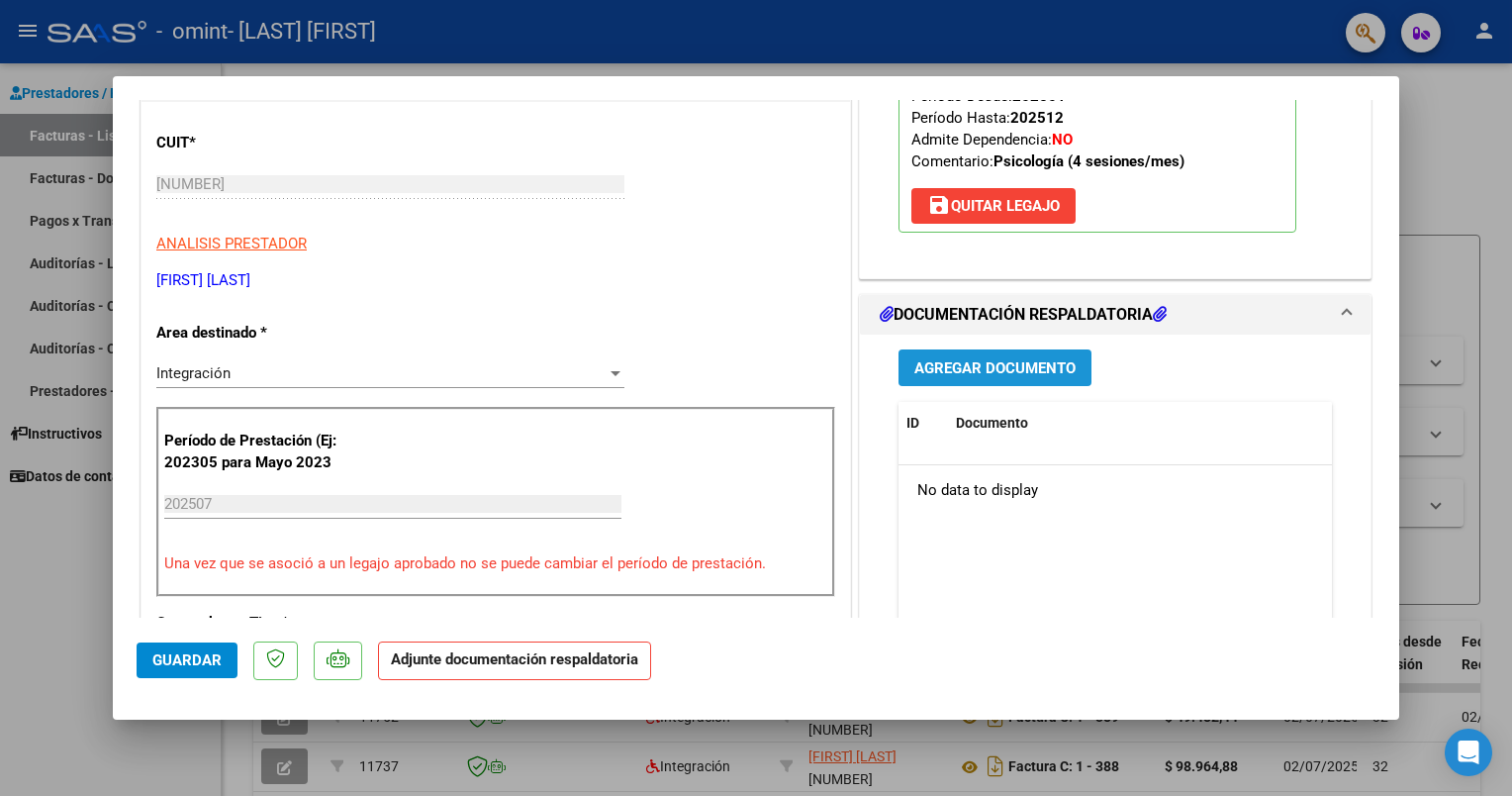 click on "Agregar Documento" at bounding box center [994, 368] 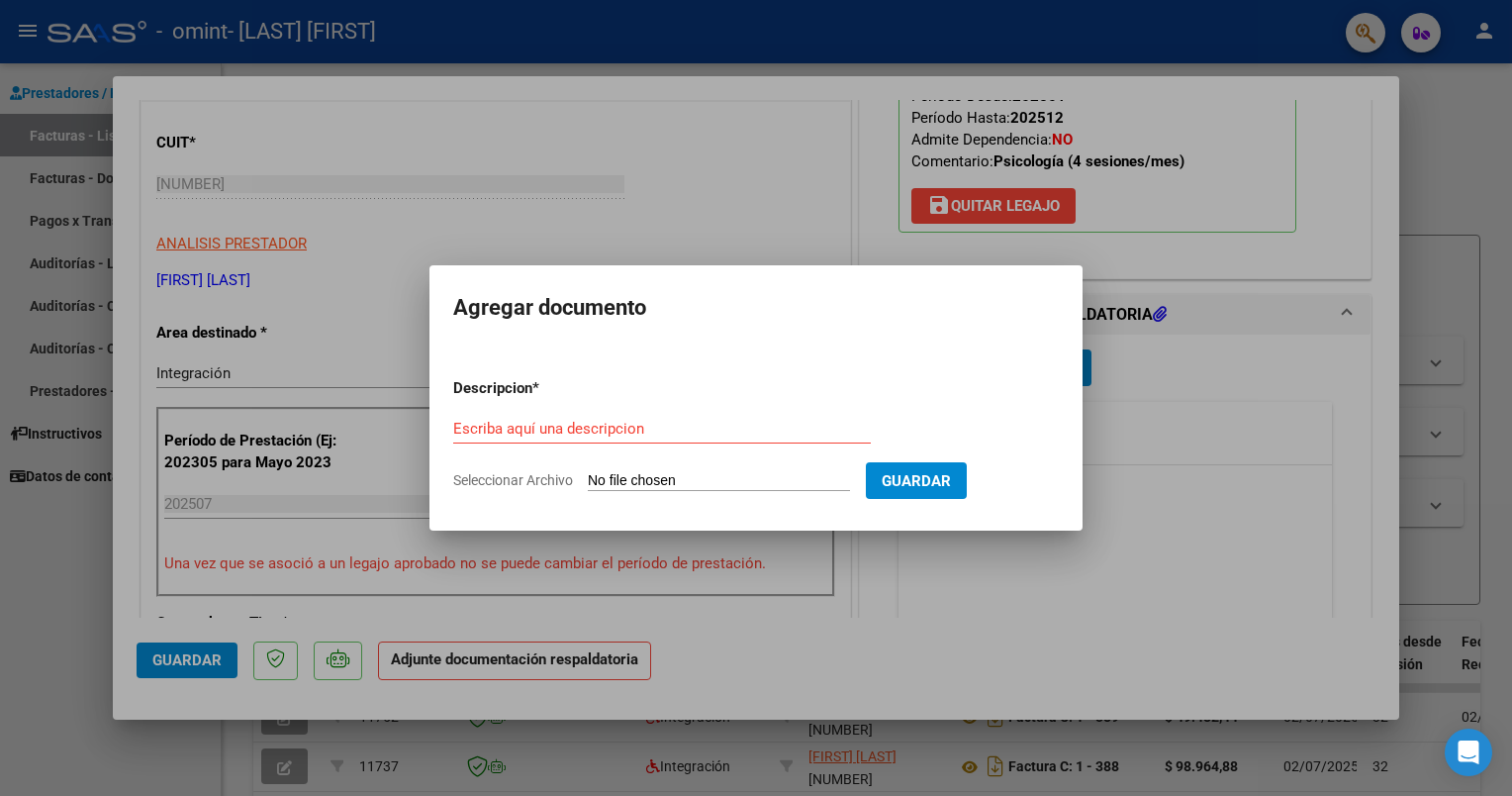 click on "Descripcion  *   Escriba aquí una descripcion  Seleccionar Archivo Guardar" at bounding box center [756, 435] 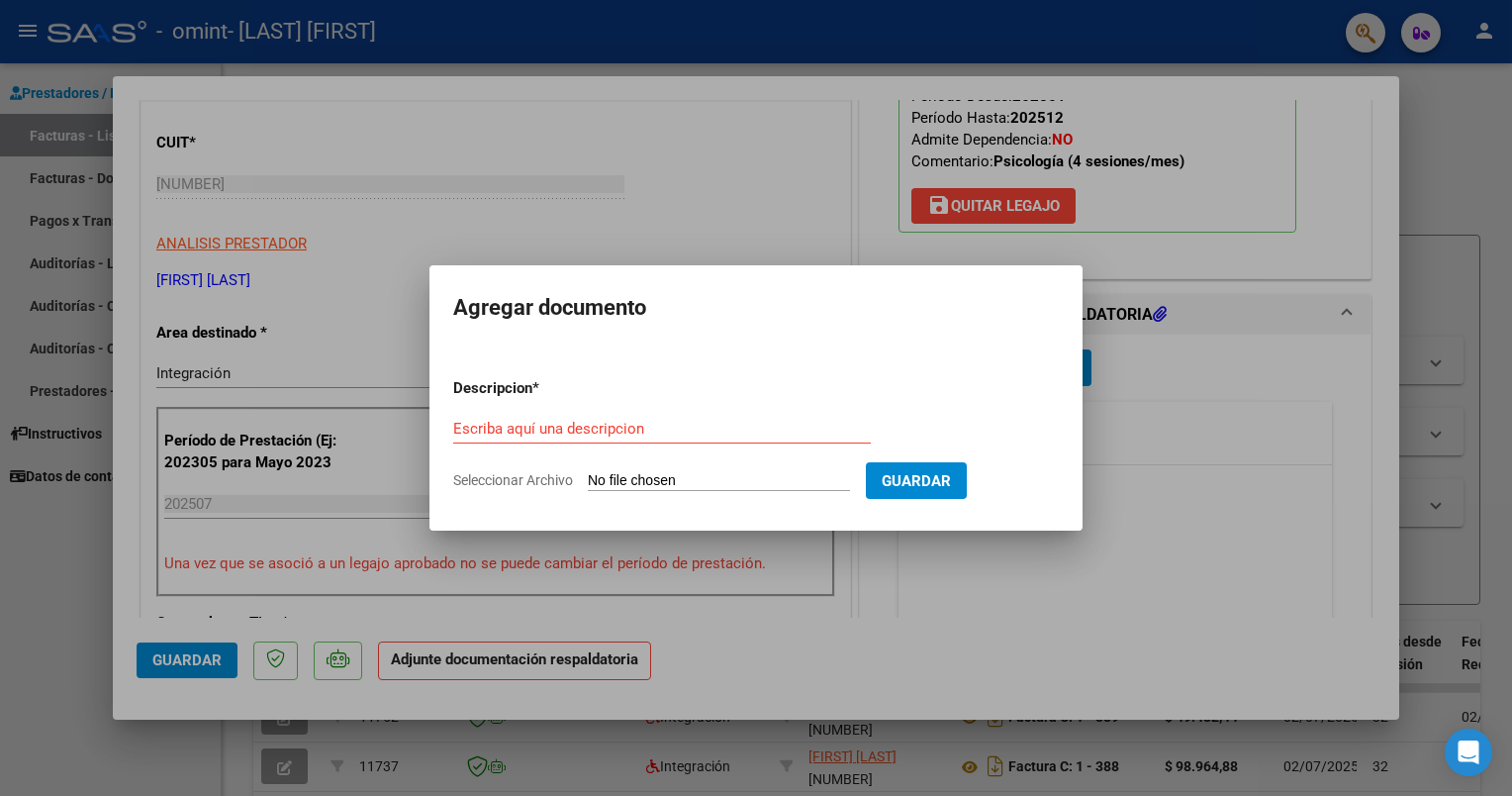 click on "Escriba aquí una descripcion" at bounding box center [662, 429] 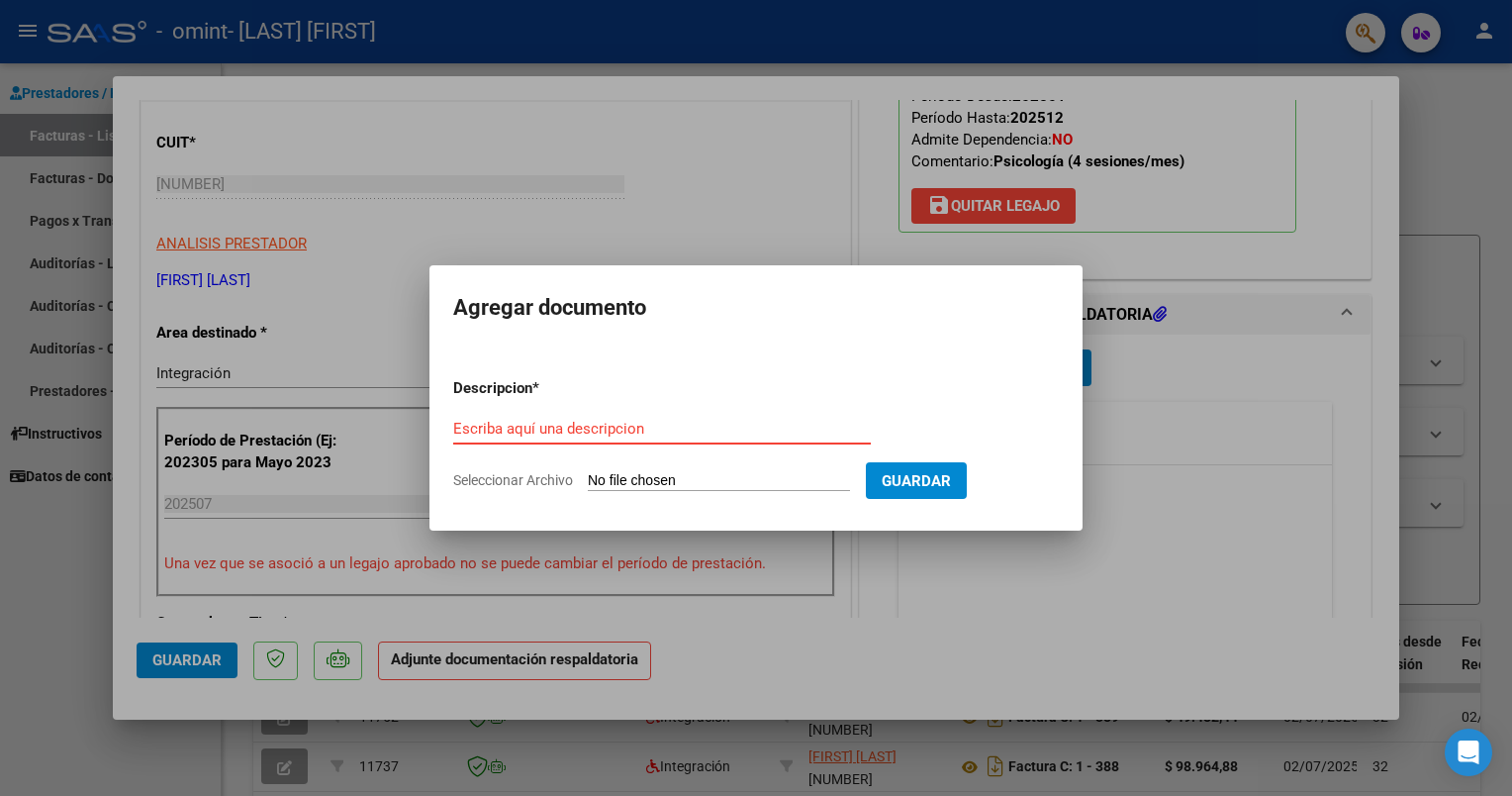 click on "Escriba aquí una descripcion" at bounding box center [662, 429] 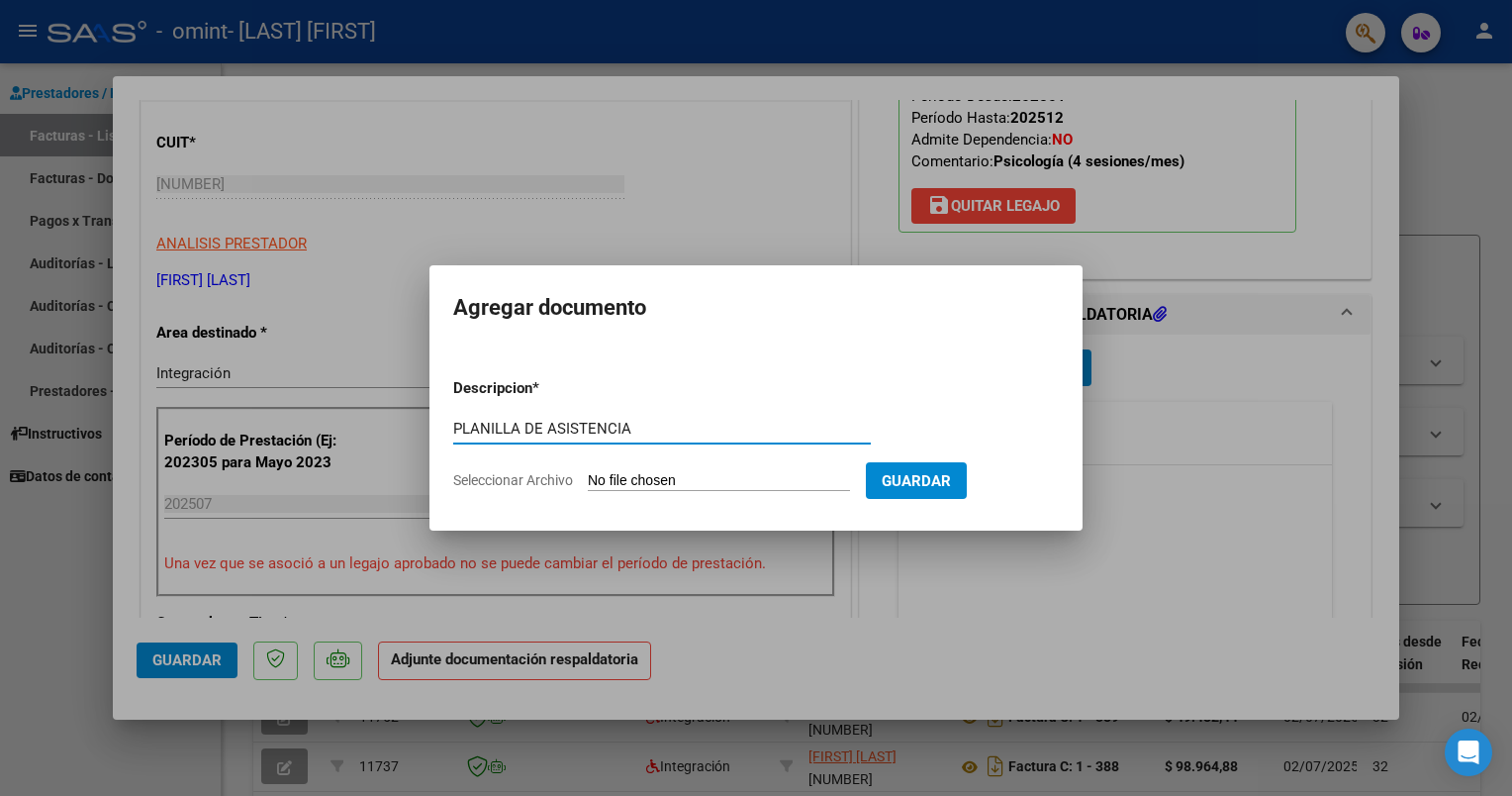 type on "PLANILLA DE ASISTENCIA" 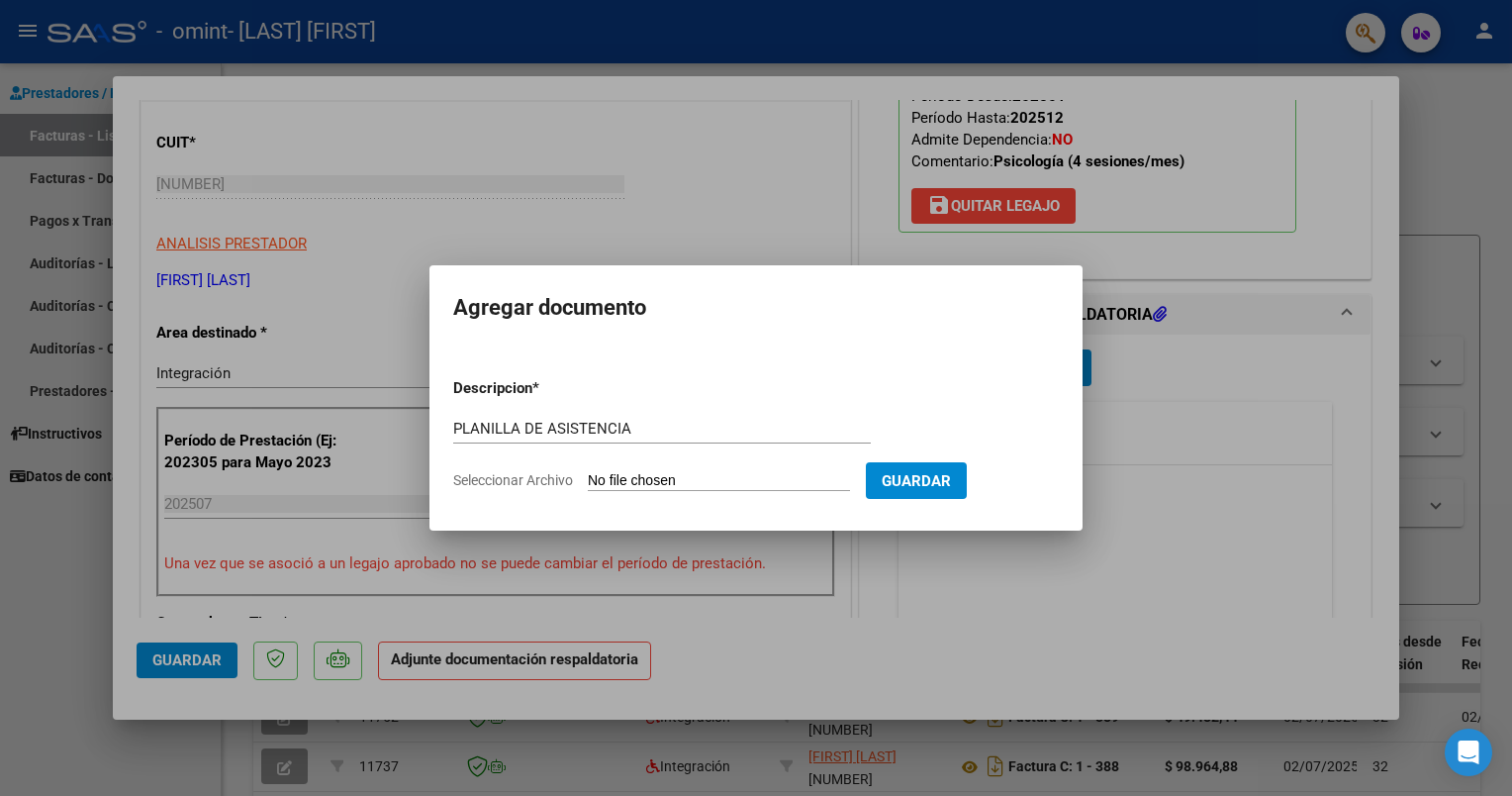 click on "Seleccionar Archivo" at bounding box center [718, 481] 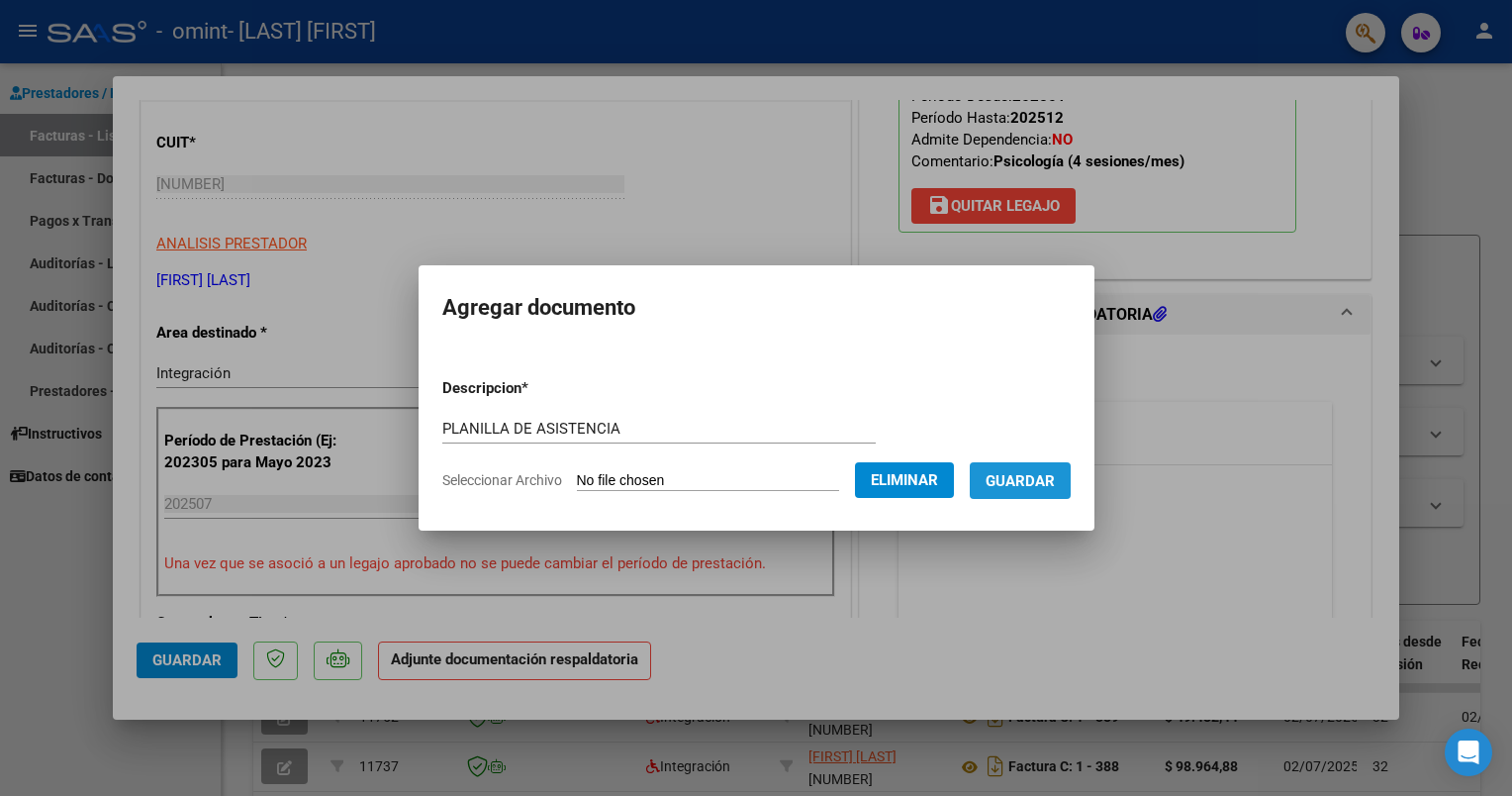 click on "Guardar" at bounding box center [1020, 480] 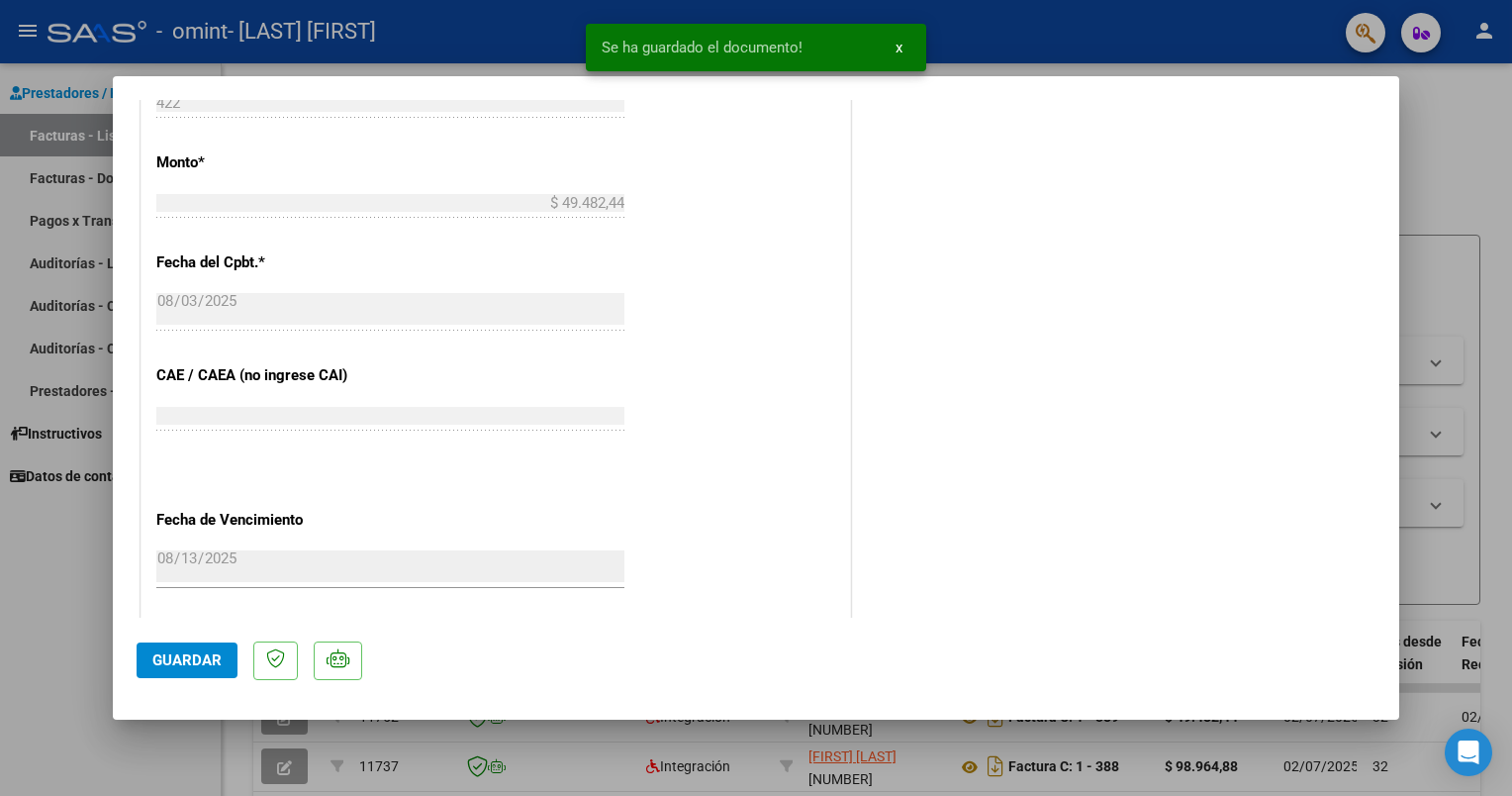 scroll, scrollTop: 1252, scrollLeft: 0, axis: vertical 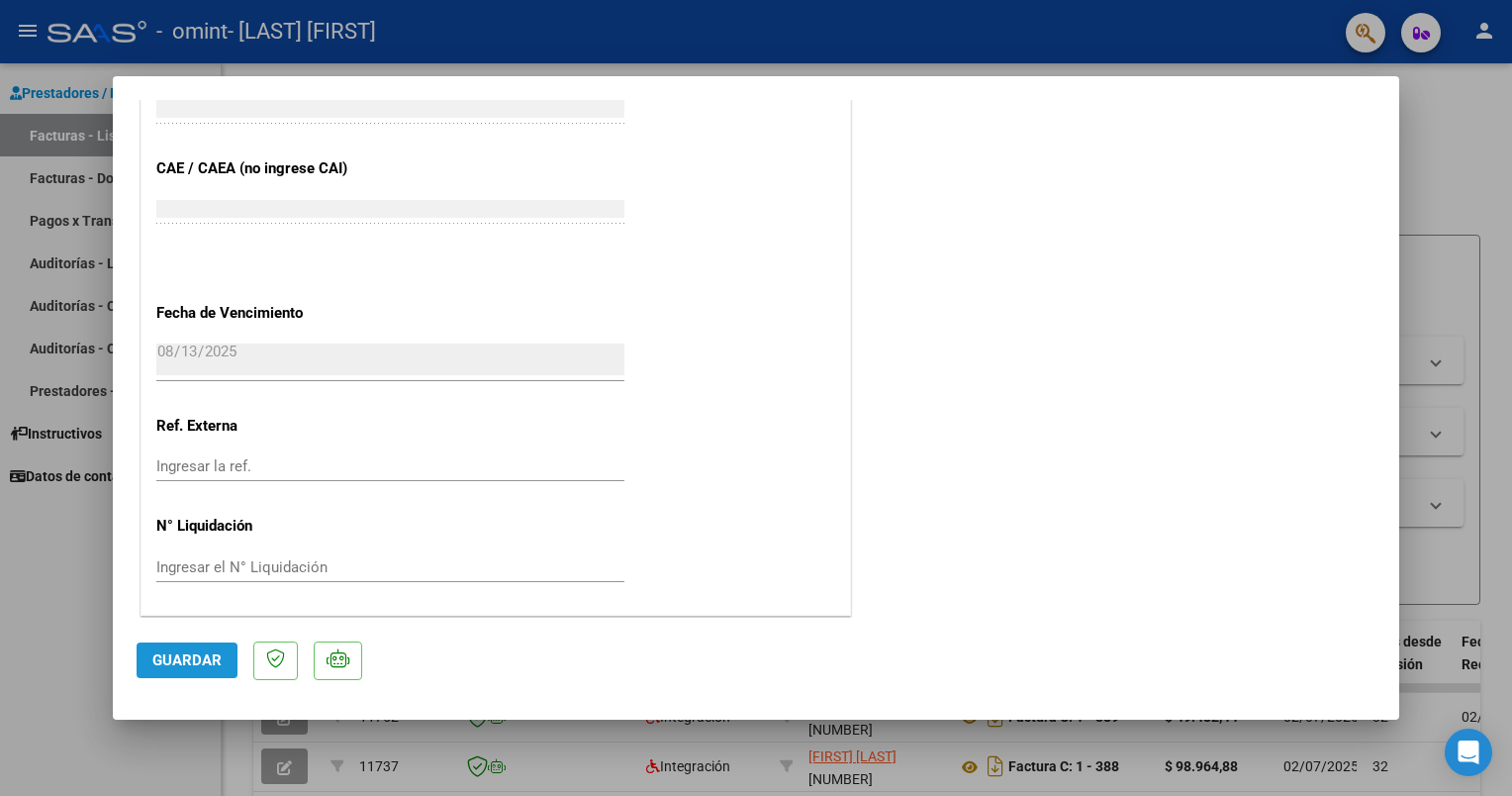 click on "Guardar" 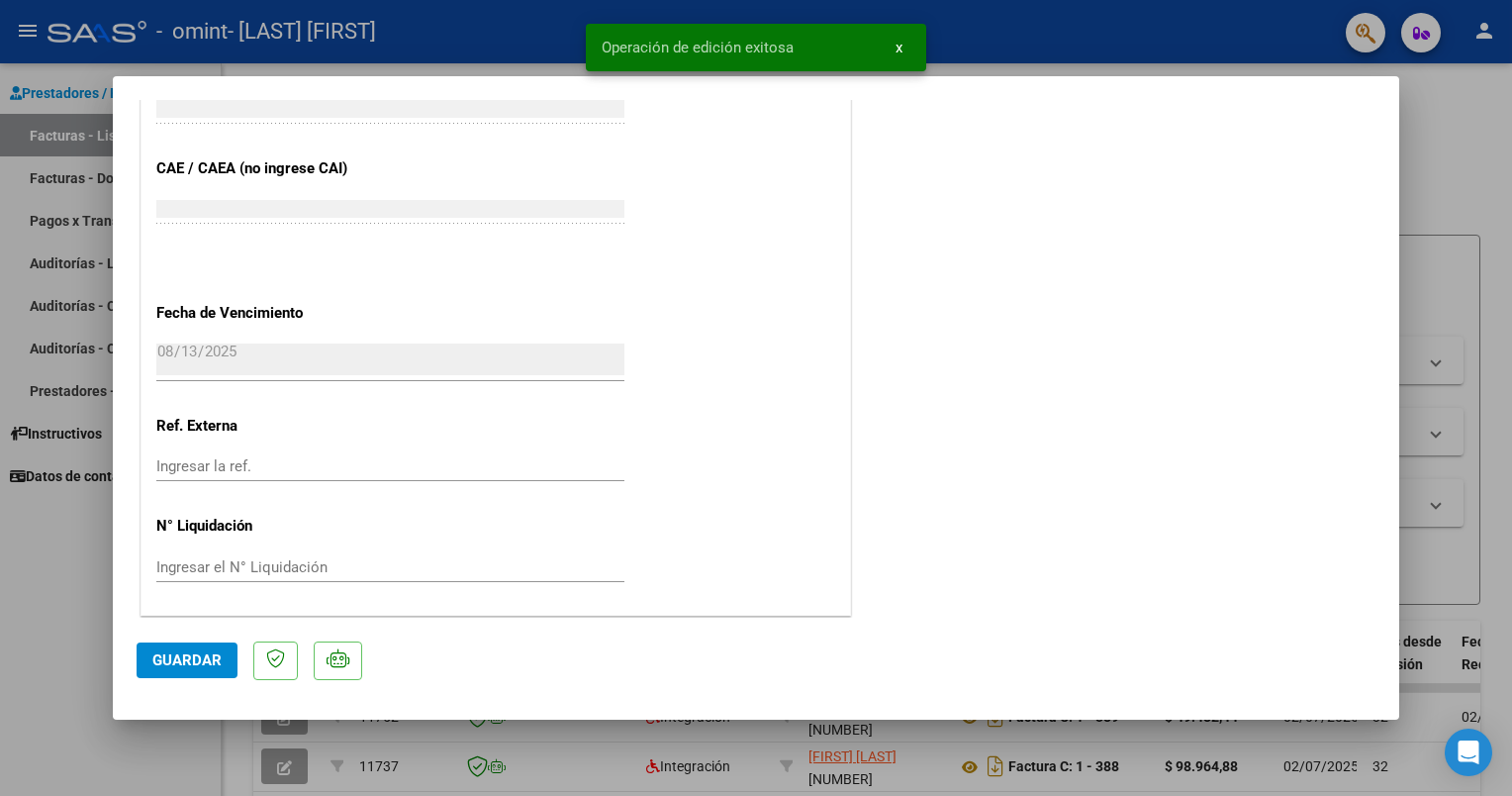 click at bounding box center (756, 398) 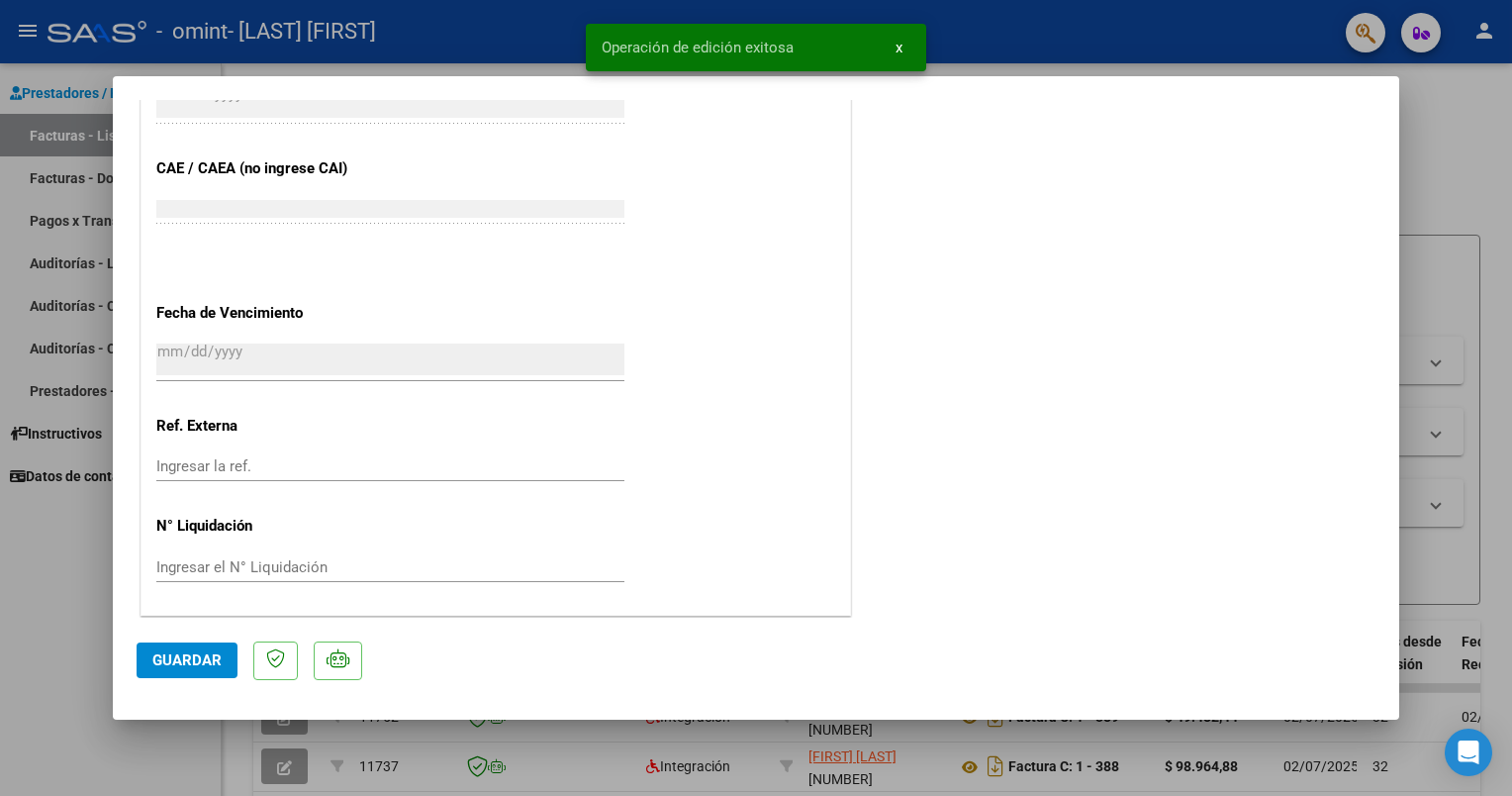 scroll, scrollTop: 0, scrollLeft: 0, axis: both 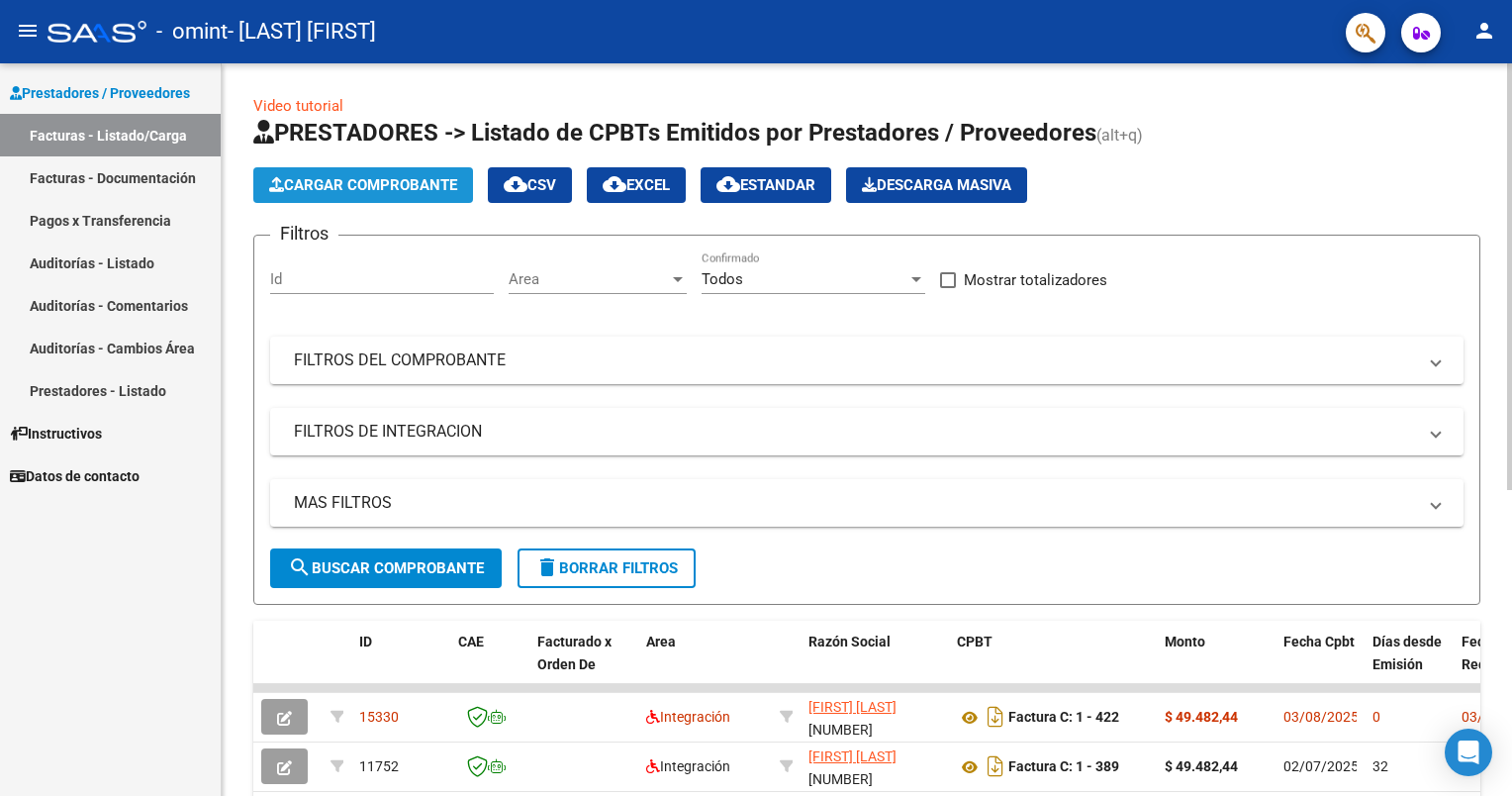 click on "Cargar Comprobante" 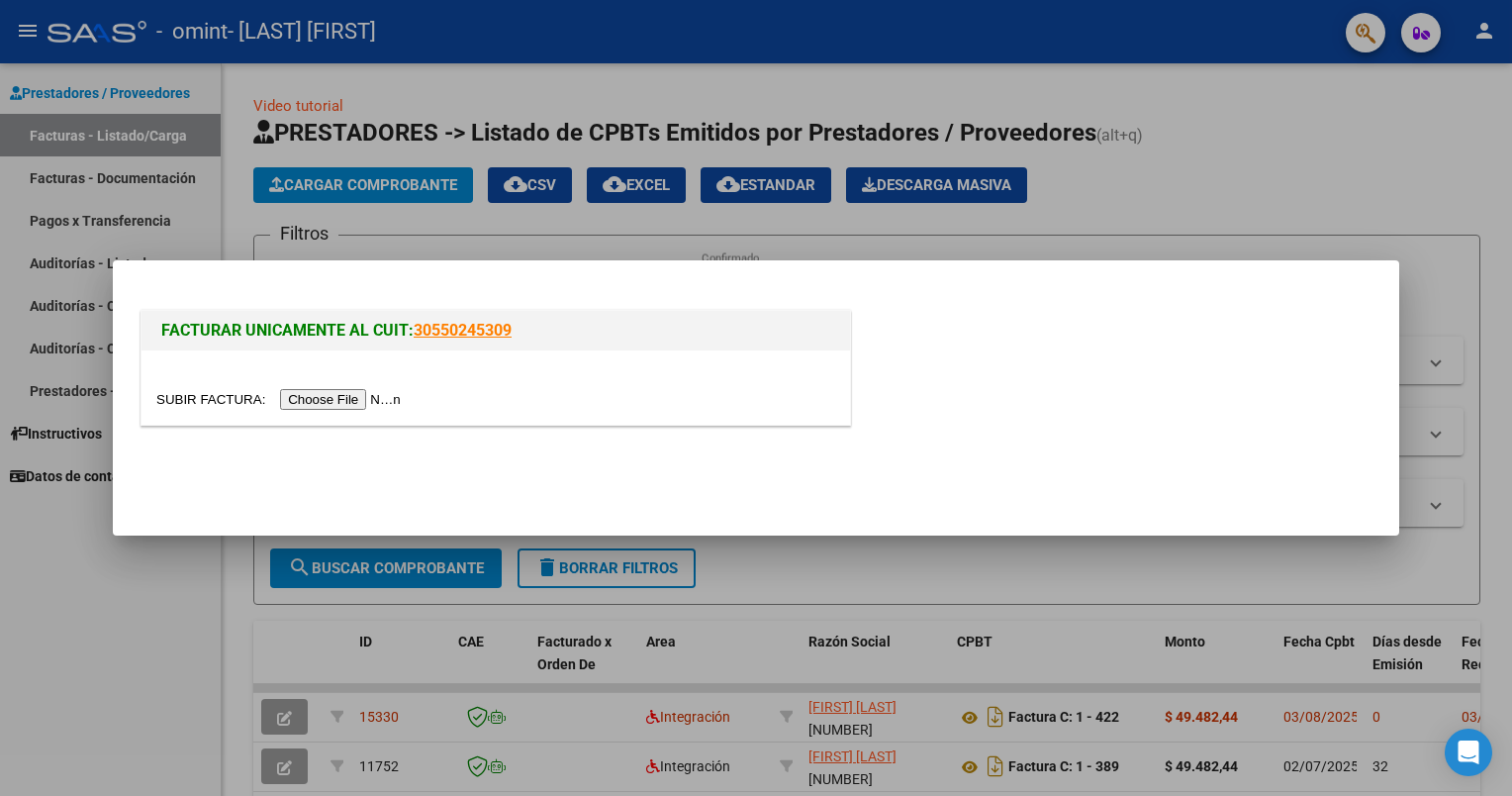 click at bounding box center (281, 399) 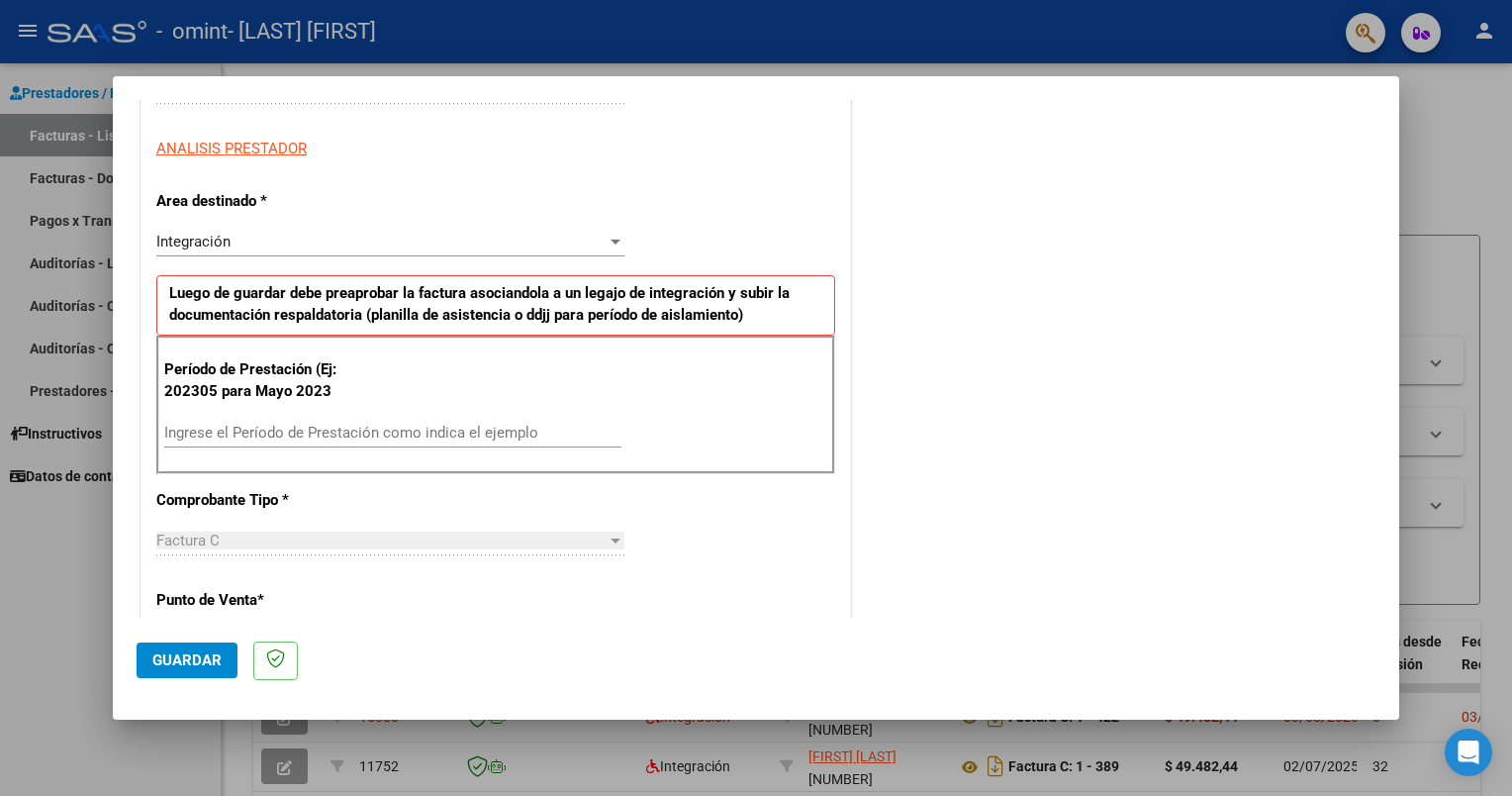 scroll, scrollTop: 340, scrollLeft: 0, axis: vertical 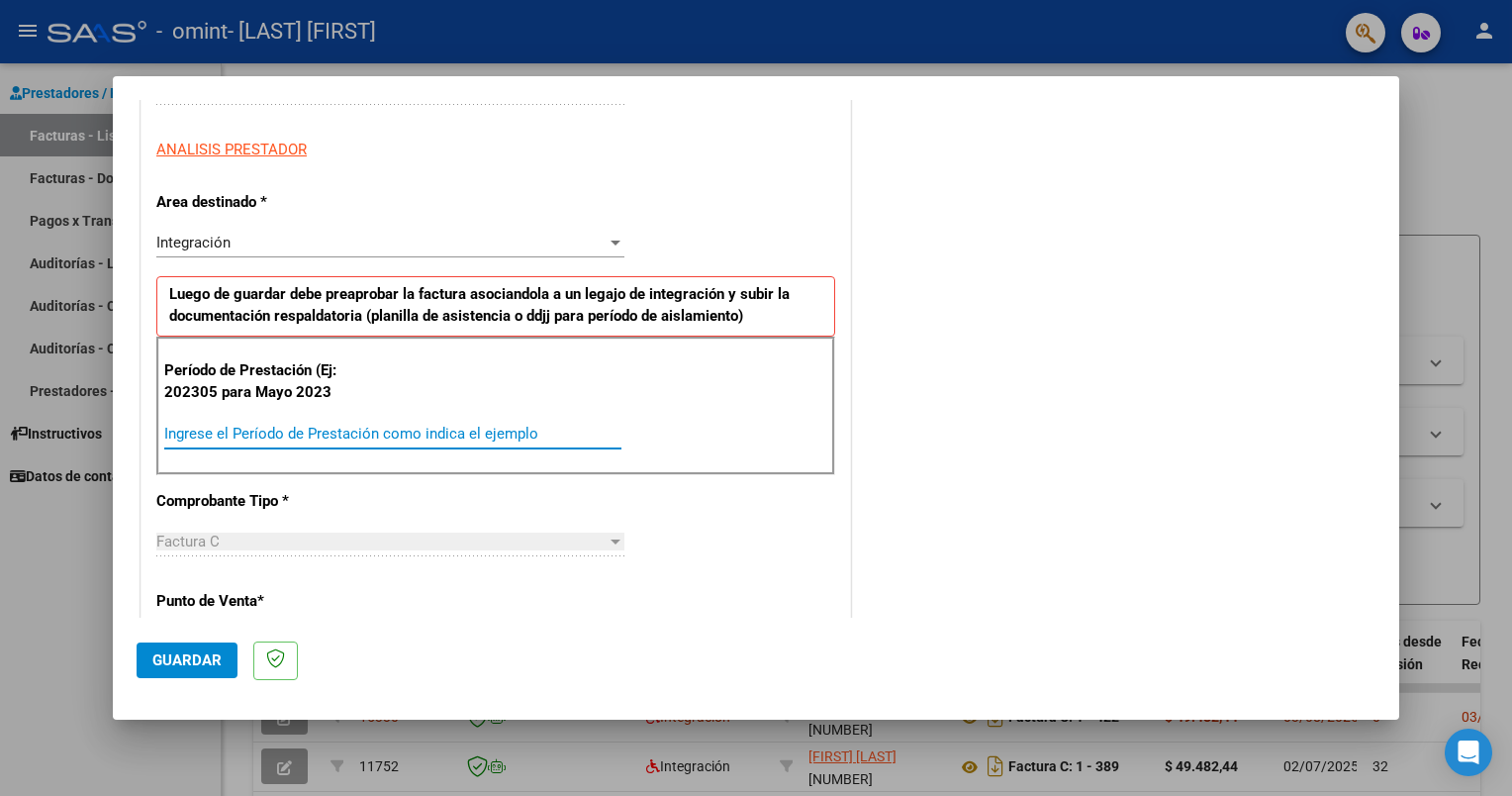 click on "Ingrese el Período de Prestación como indica el ejemplo" at bounding box center (393, 434) 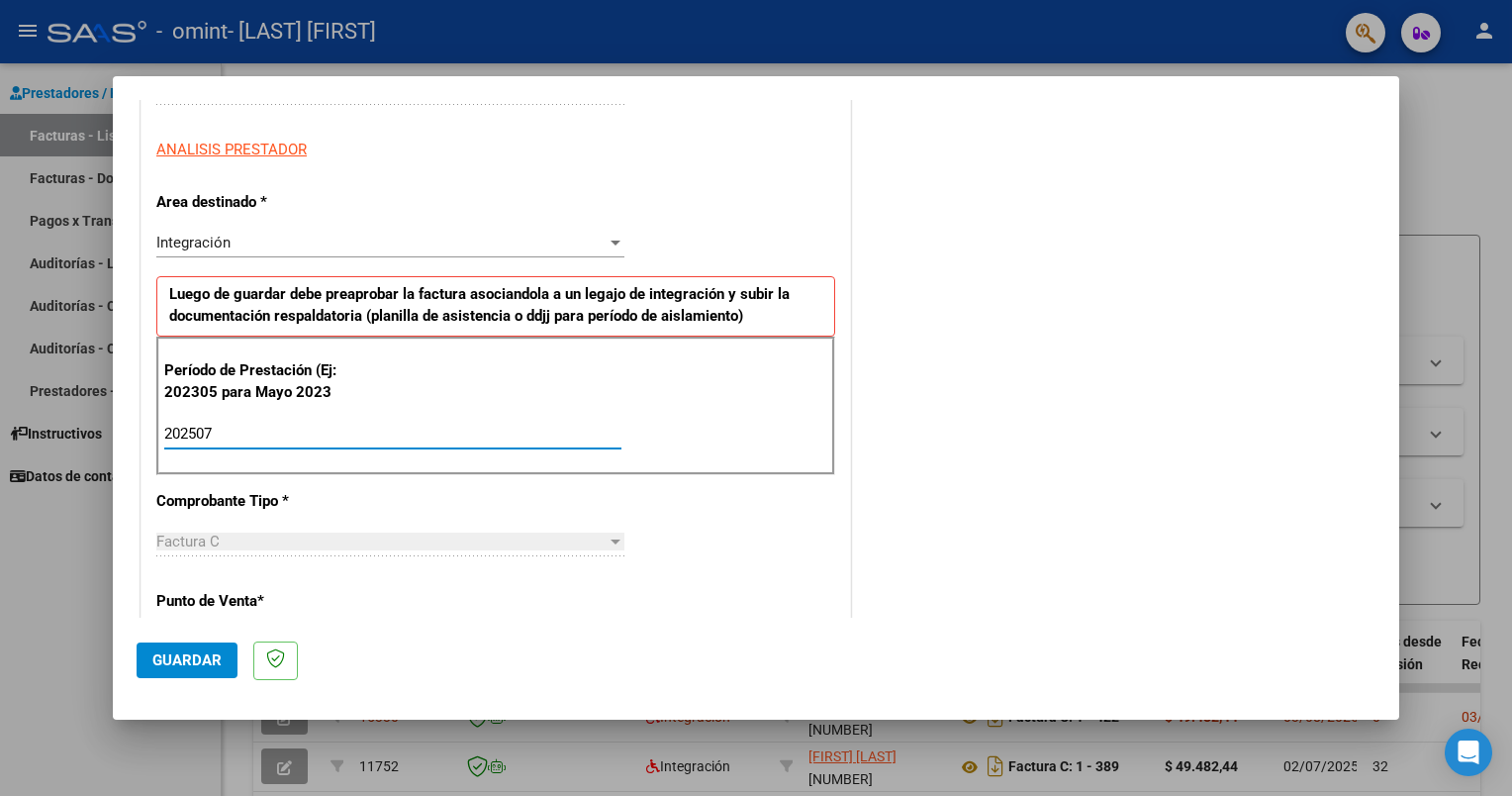 type on "202507" 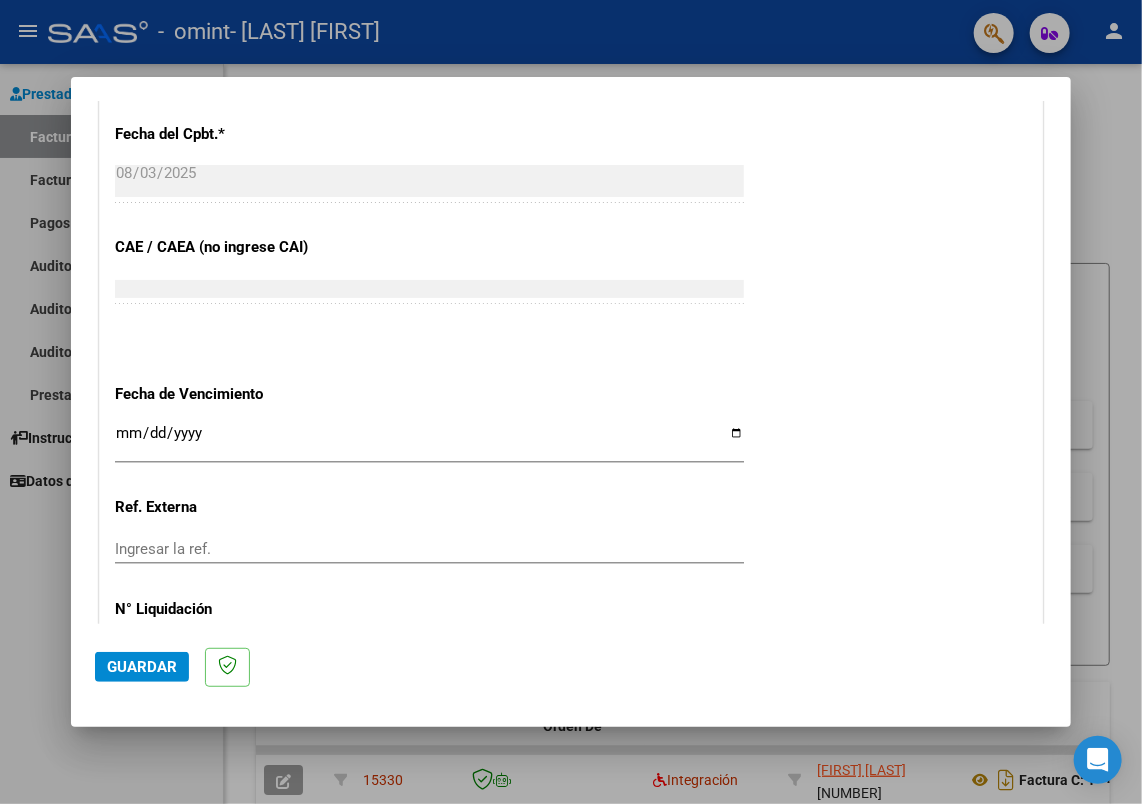 scroll, scrollTop: 1165, scrollLeft: 0, axis: vertical 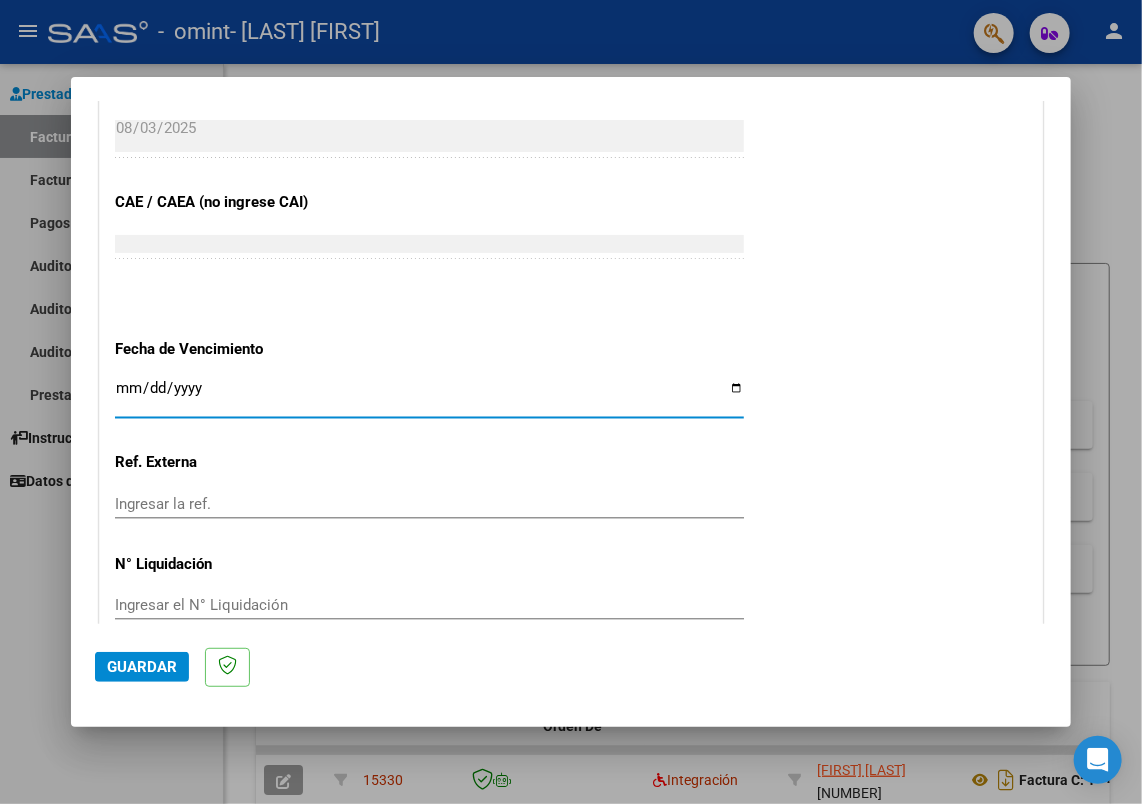 click on "Ingresar la fecha" at bounding box center (429, 396) 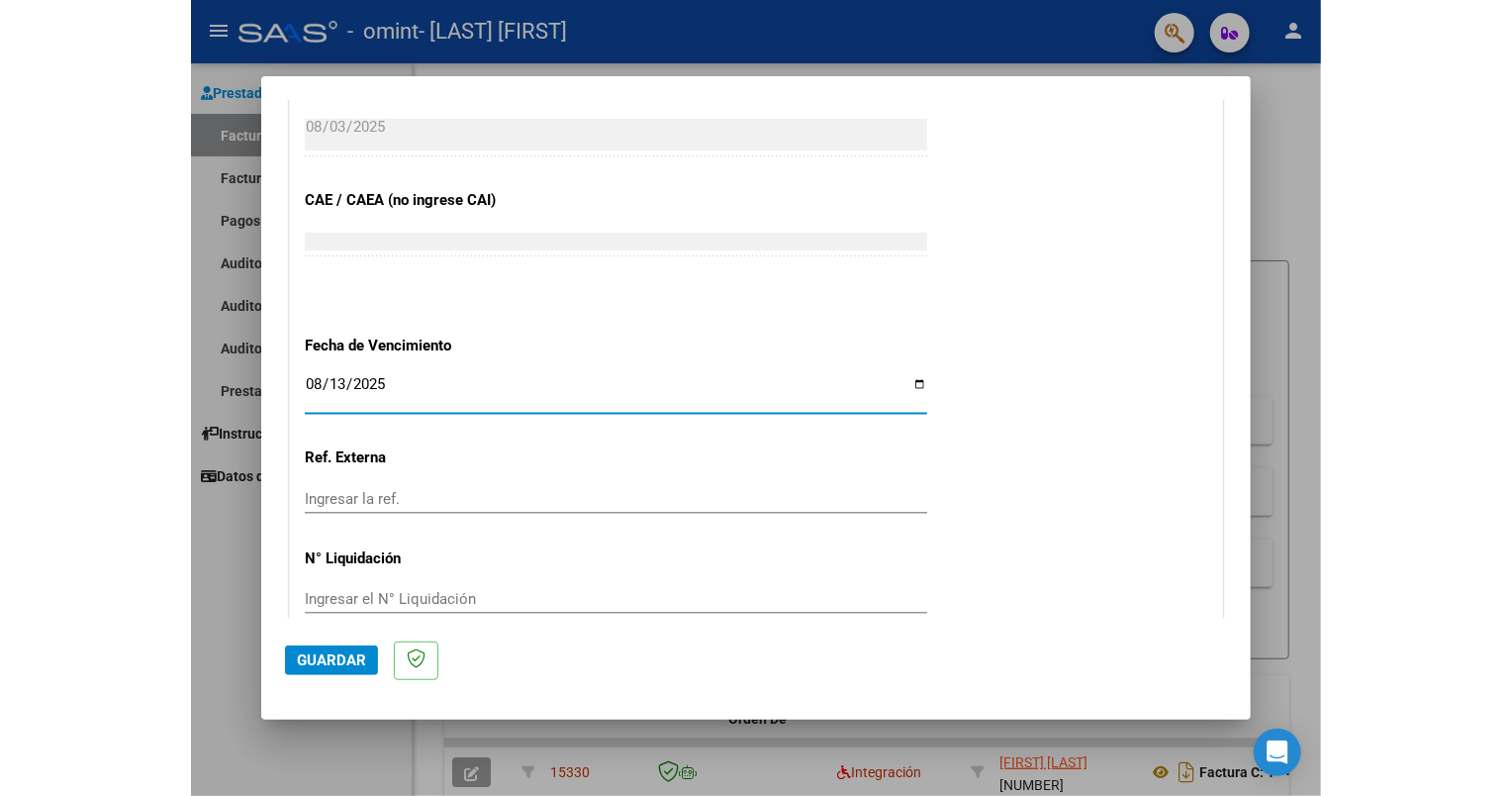 scroll, scrollTop: 1245, scrollLeft: 0, axis: vertical 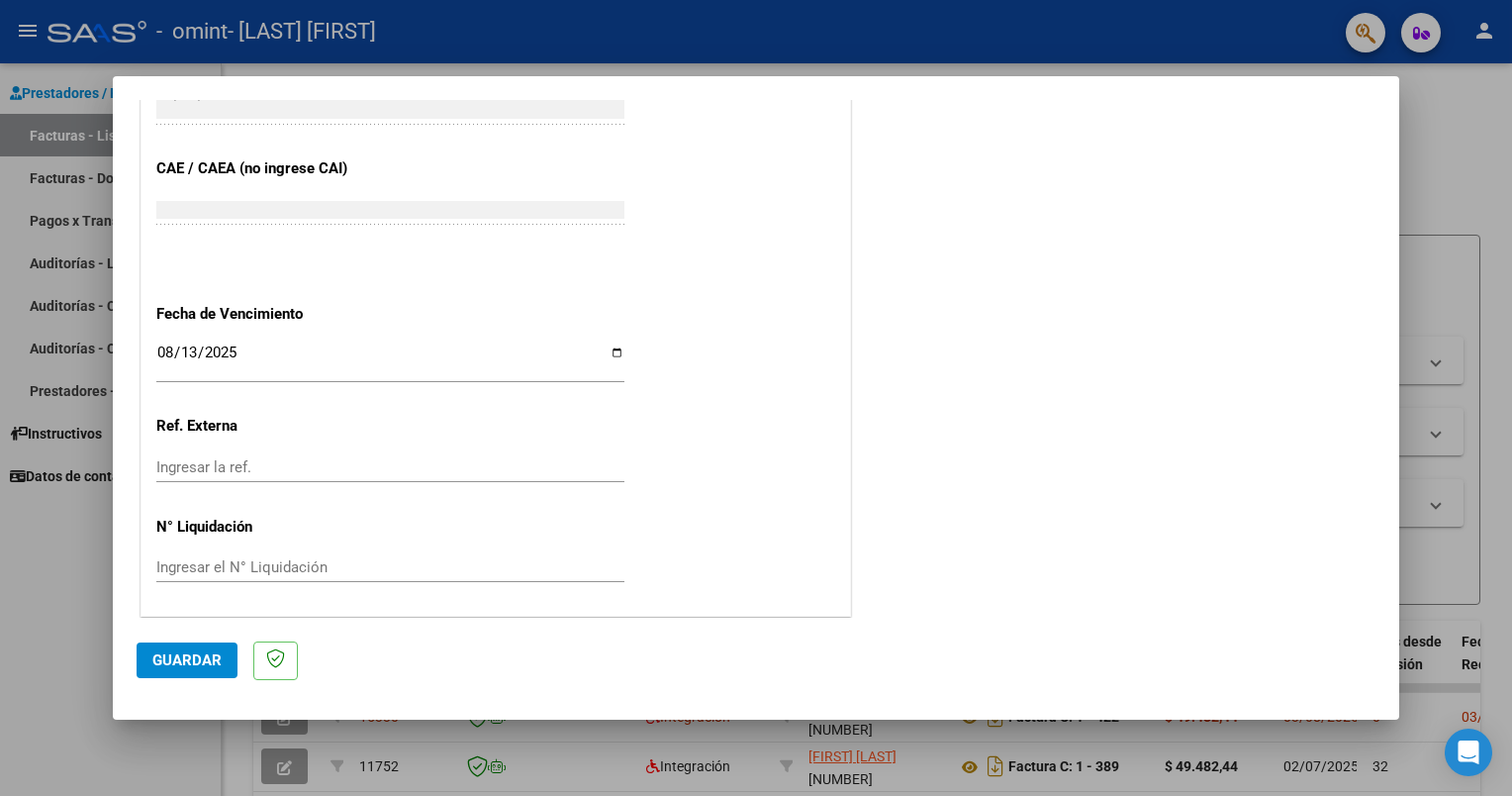 click on "COMENTARIOS Comentarios del Prestador / Gerenciador:" at bounding box center (1115, -221) 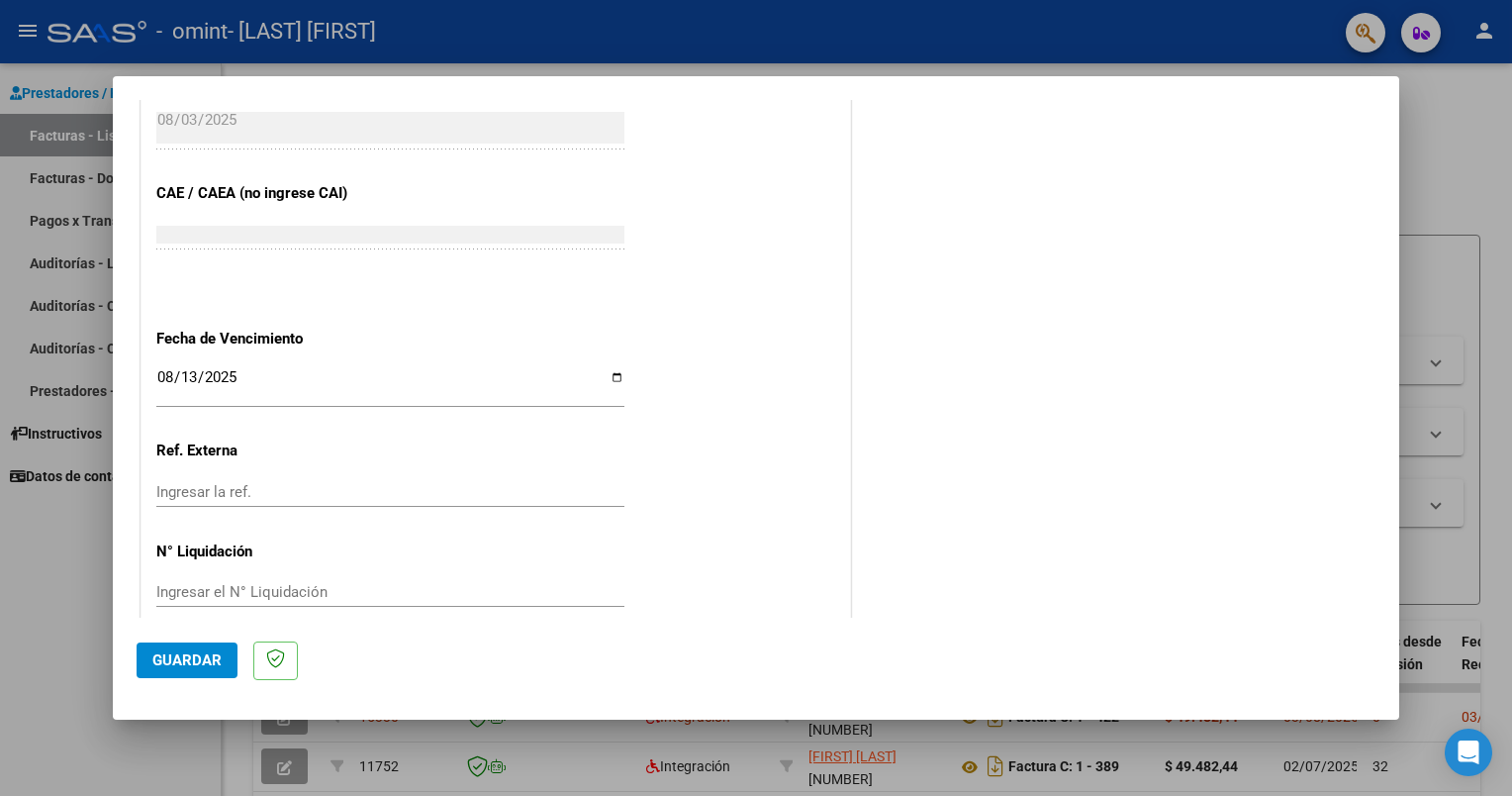 scroll, scrollTop: 1185, scrollLeft: 0, axis: vertical 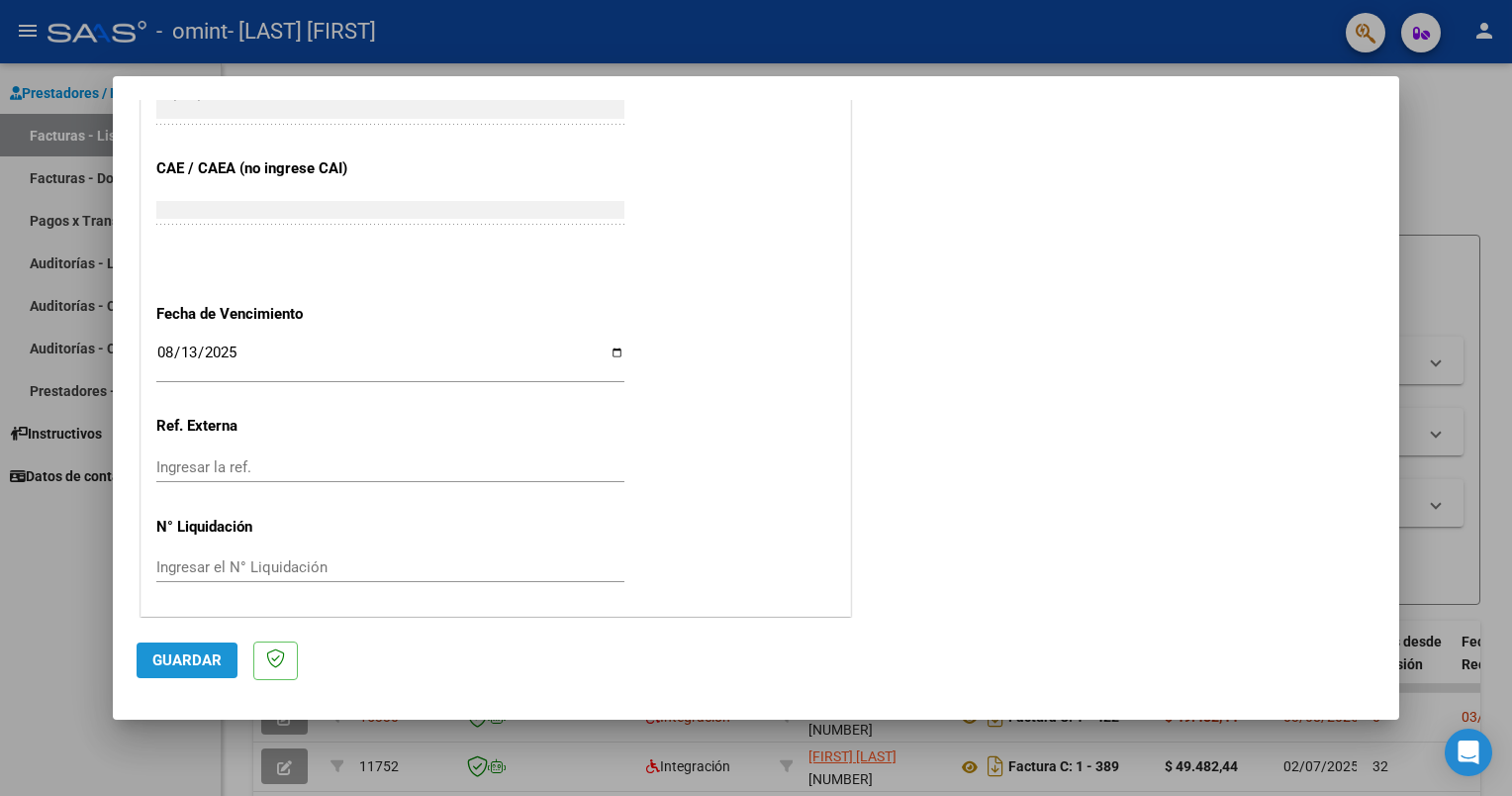 click on "Guardar" 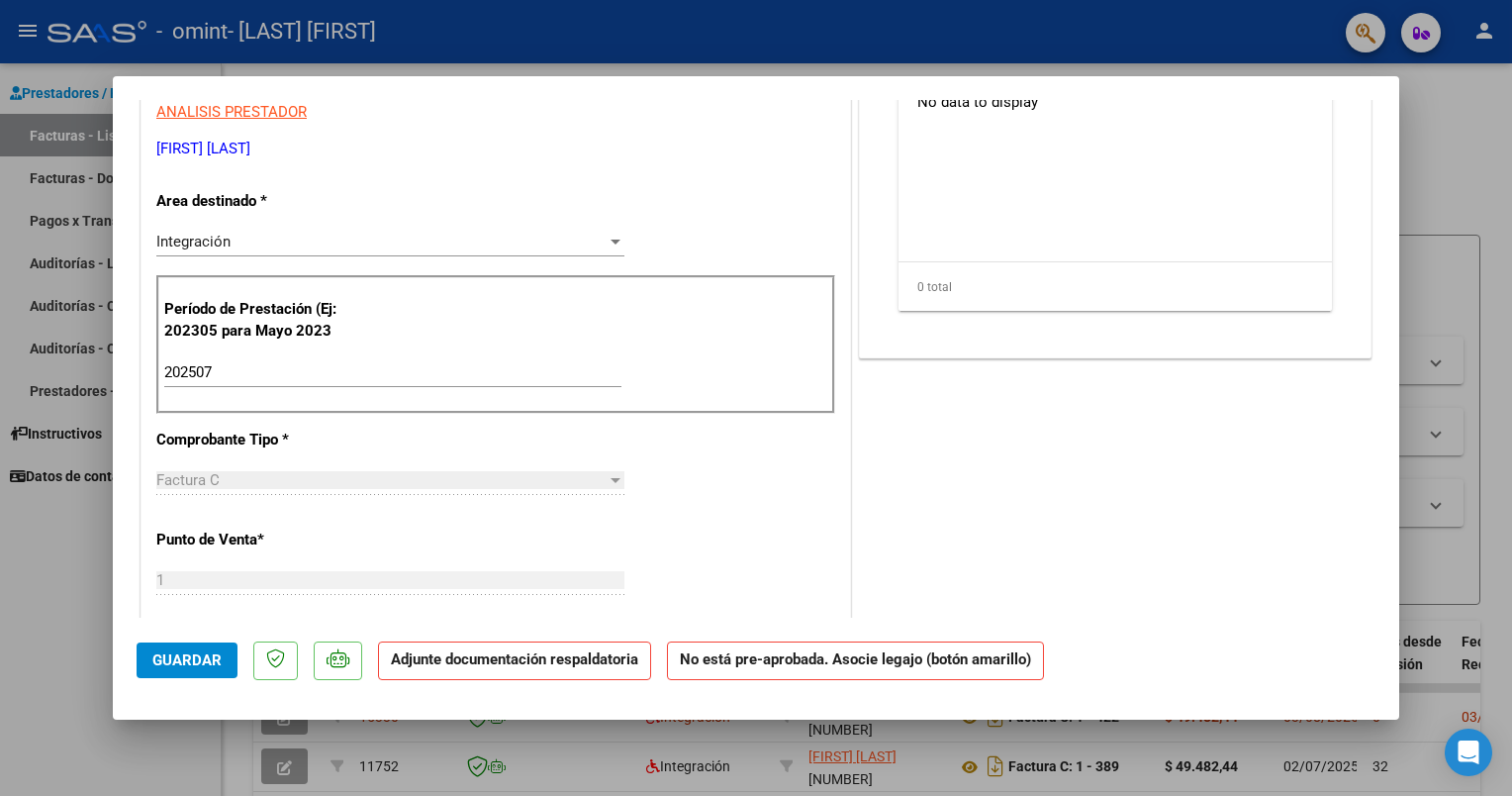 scroll, scrollTop: 0, scrollLeft: 0, axis: both 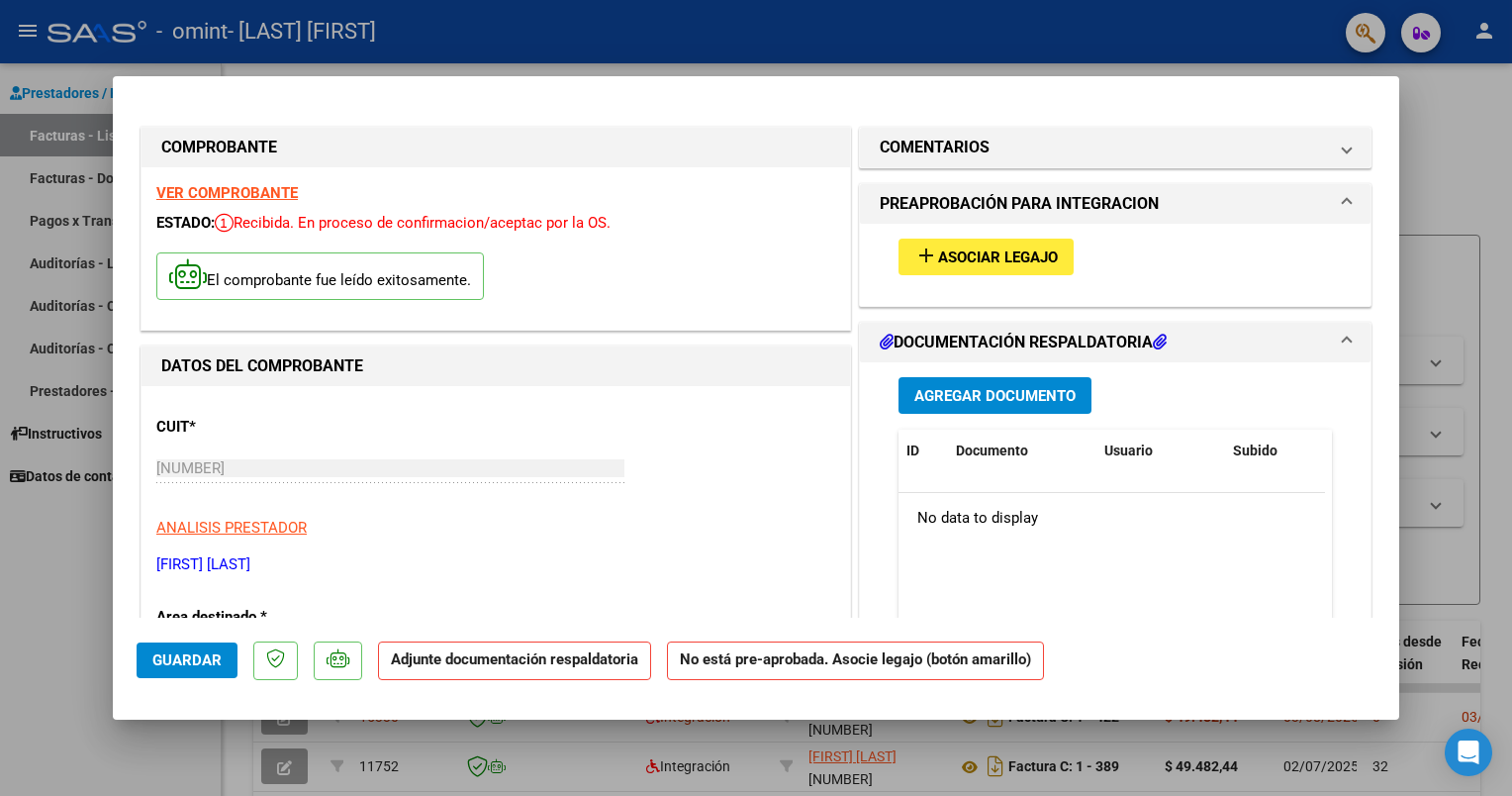 click on "Asociar Legajo" at bounding box center (997, 257) 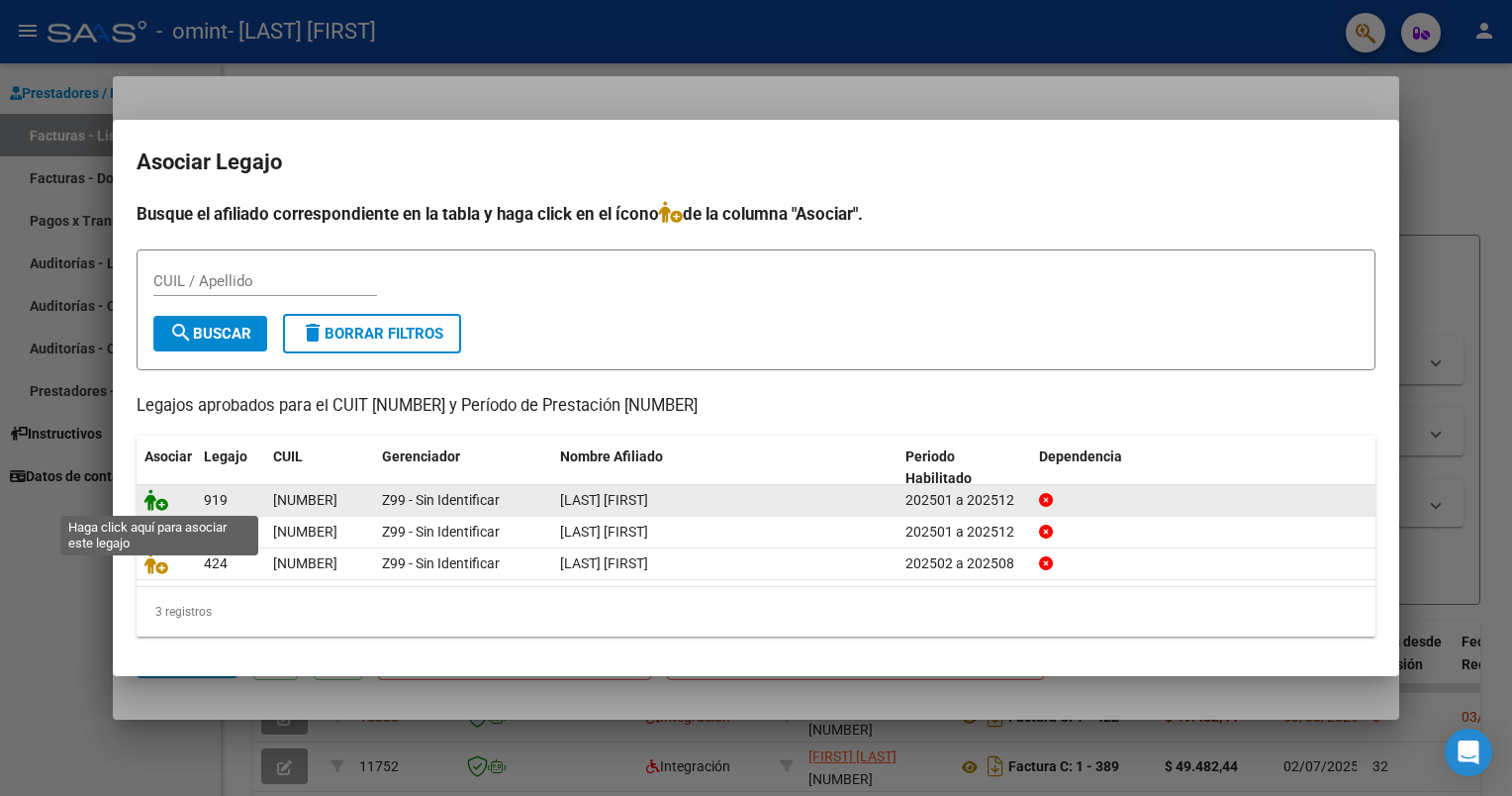 click 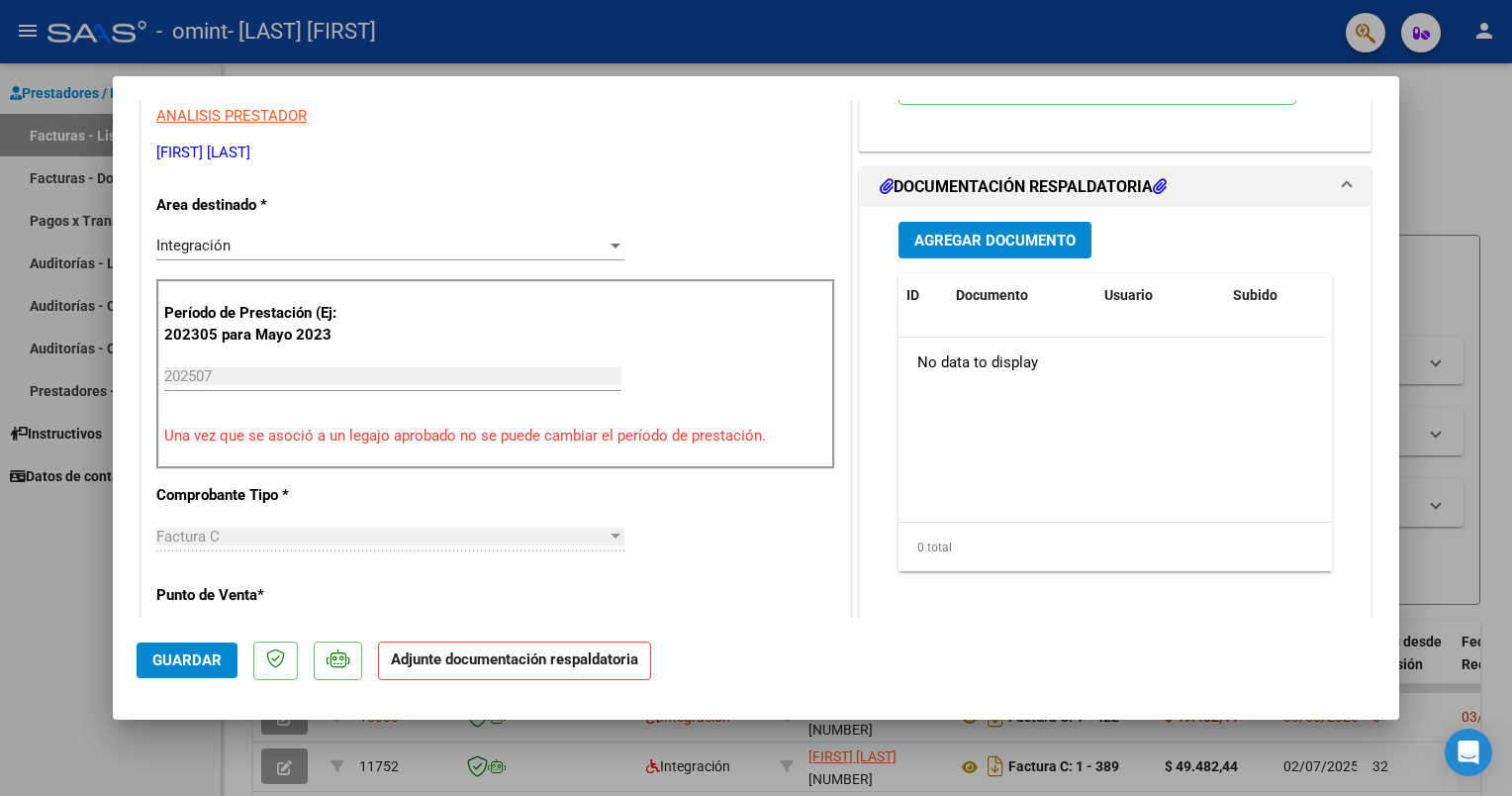 scroll, scrollTop: 412, scrollLeft: 0, axis: vertical 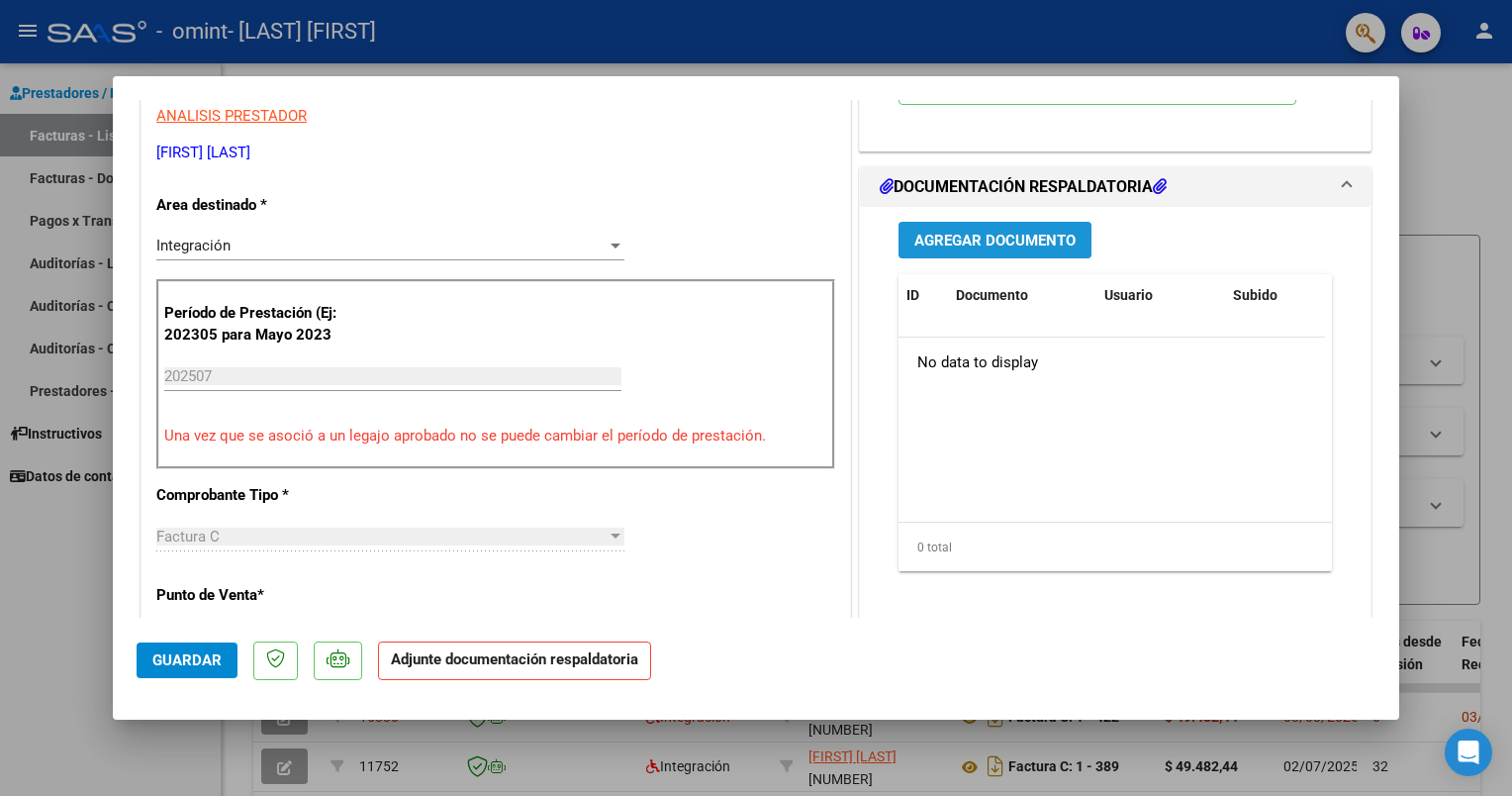 click on "Agregar Documento" at bounding box center (994, 240) 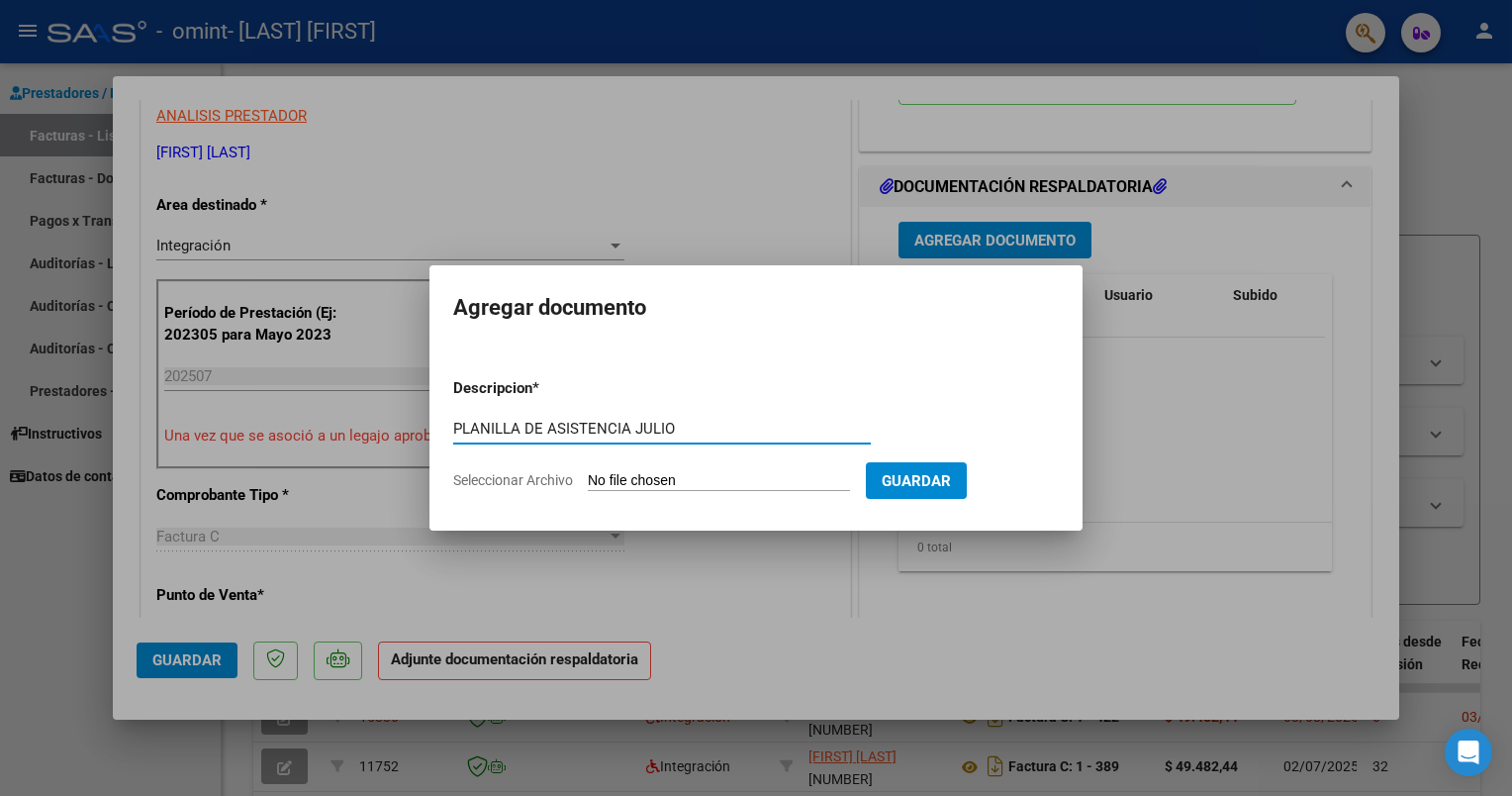 type on "PLANILLA DE ASISTENCIA JULIO" 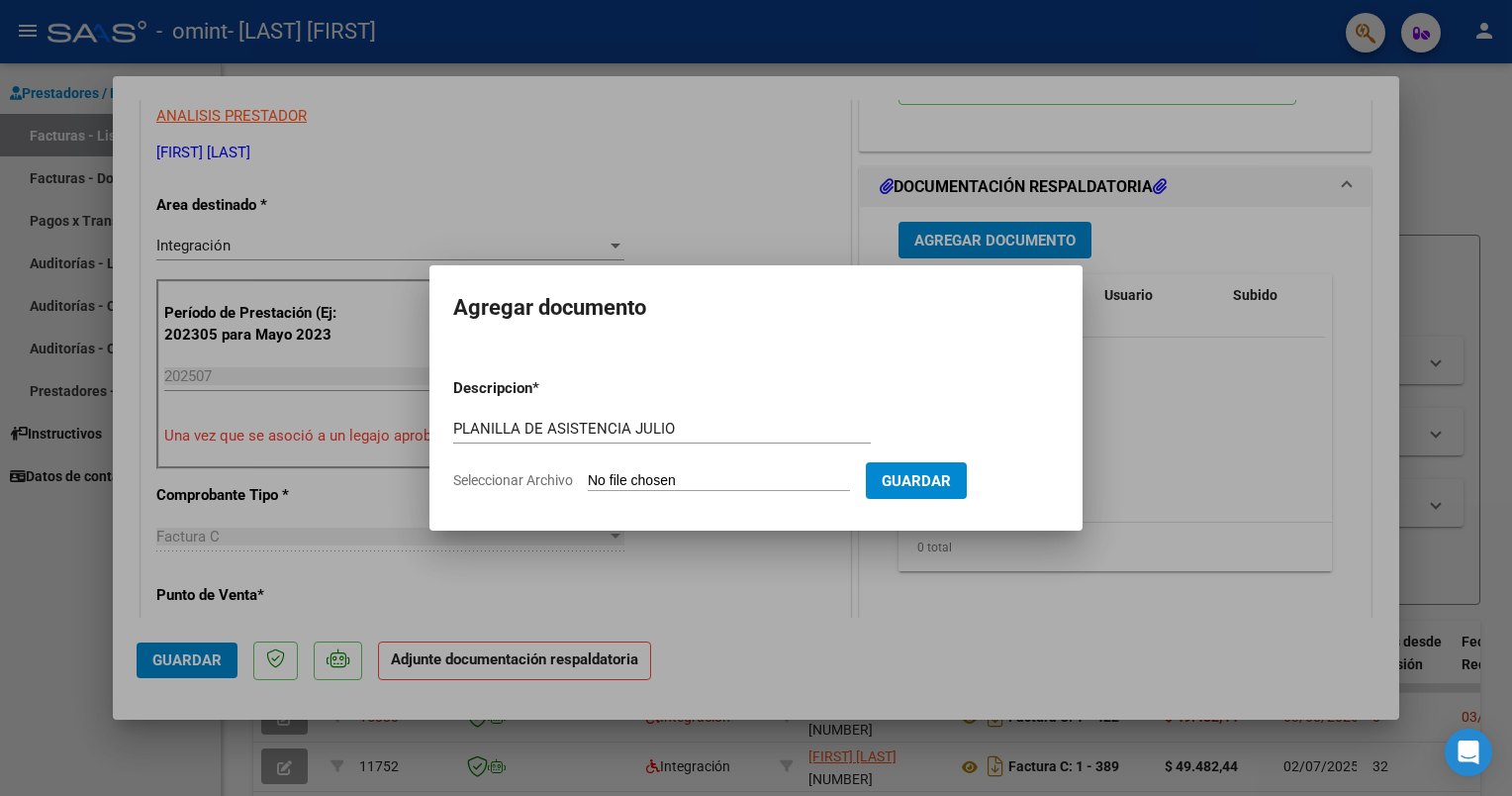 click on "Descripcion * PLANILLA DE ASISTENCIA JULIO Escriba aquí una descripcion Seleccionar Archivo Guardar" at bounding box center (756, 435) 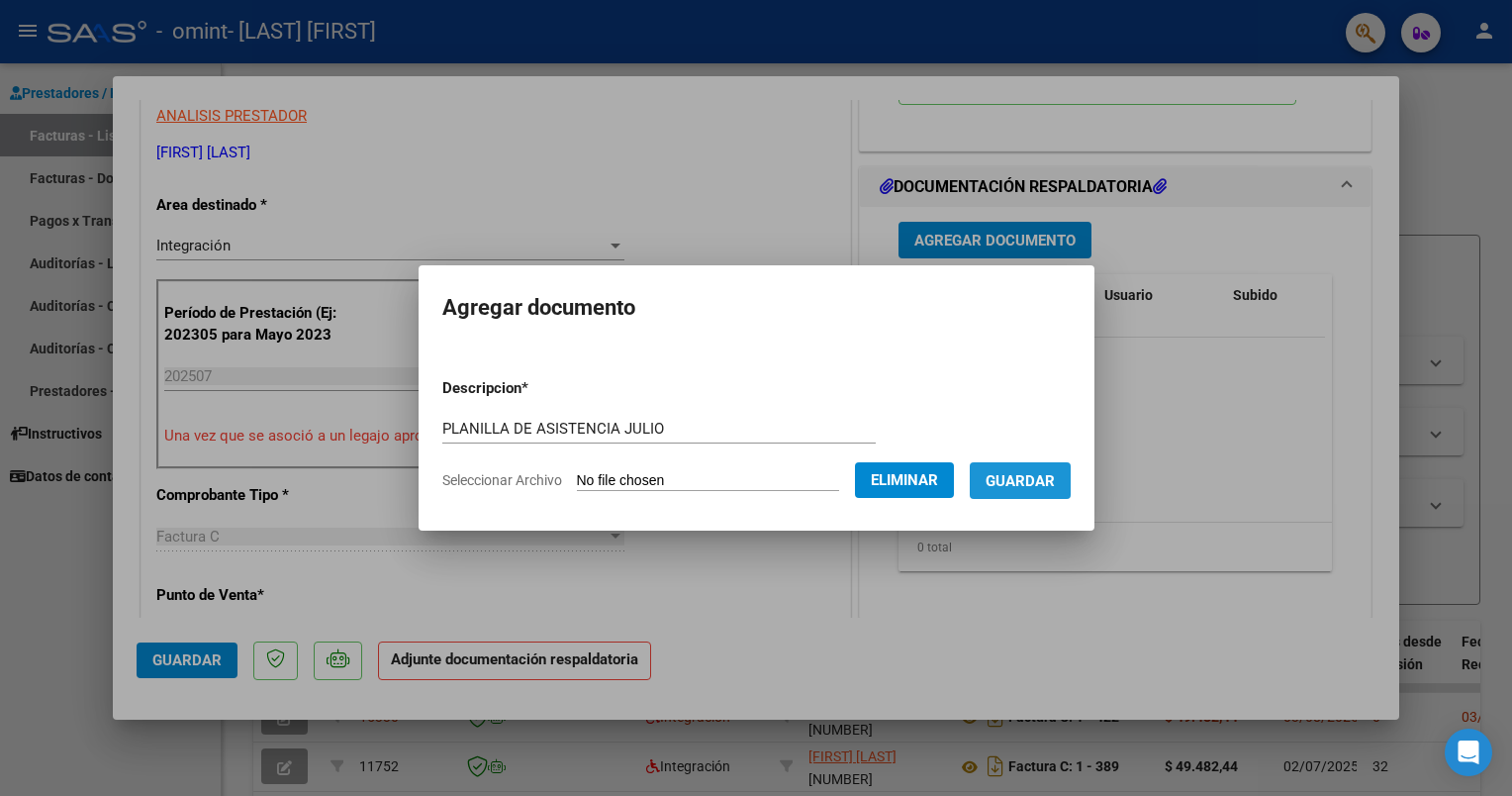 click on "Guardar" at bounding box center [1020, 481] 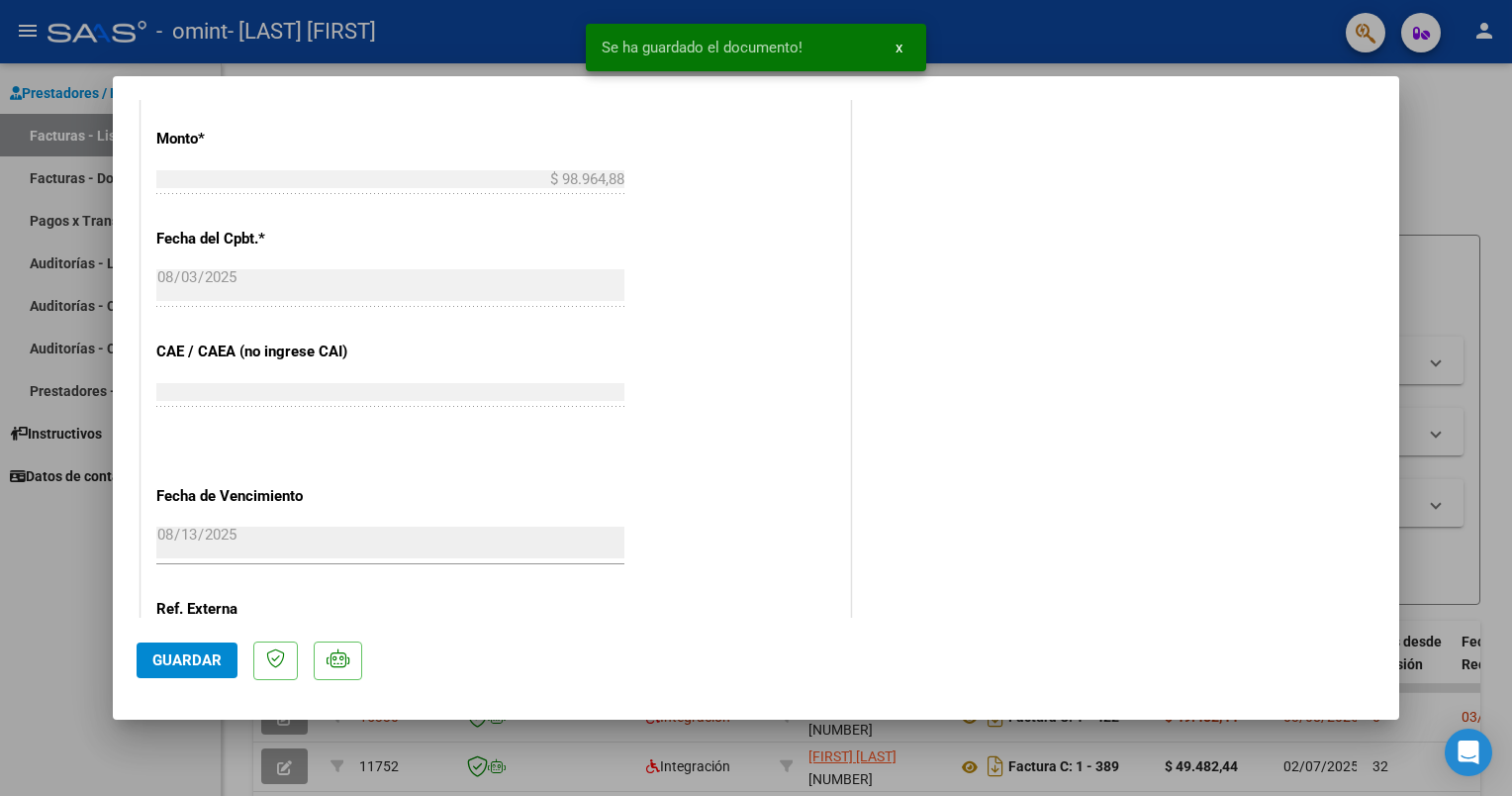scroll, scrollTop: 1252, scrollLeft: 0, axis: vertical 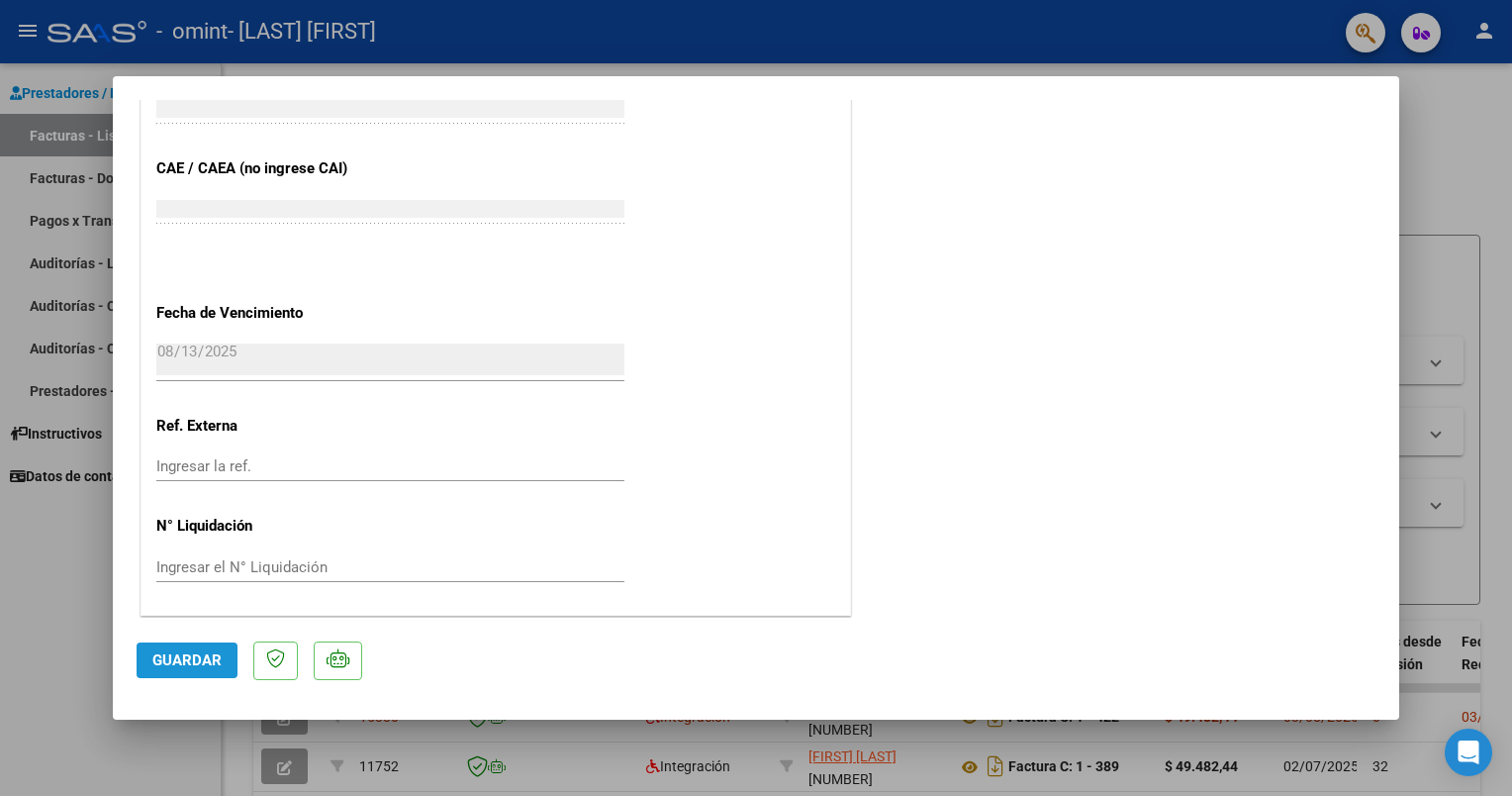 click on "Guardar" 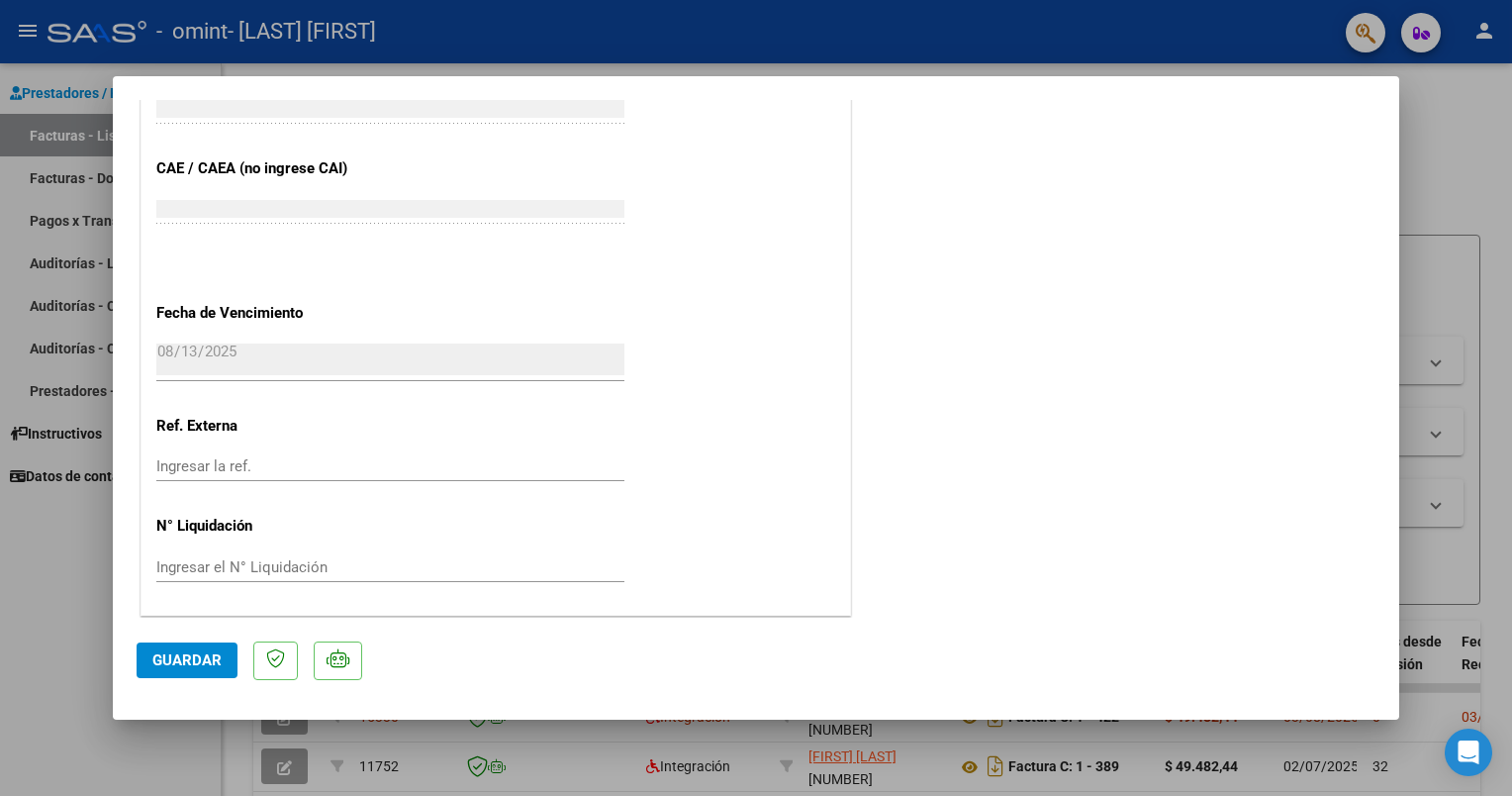 click at bounding box center [756, 398] 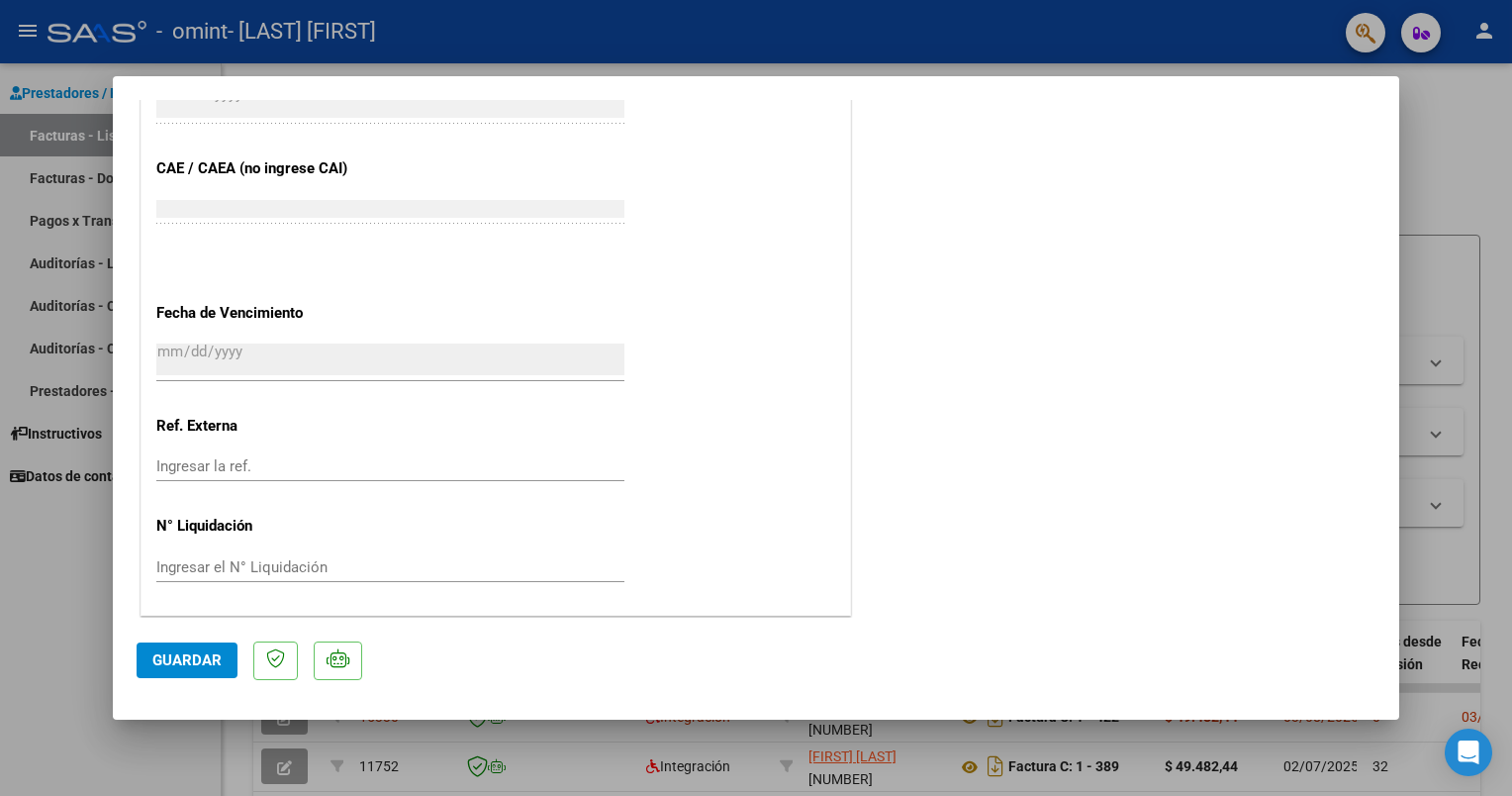 scroll, scrollTop: 1390, scrollLeft: 0, axis: vertical 